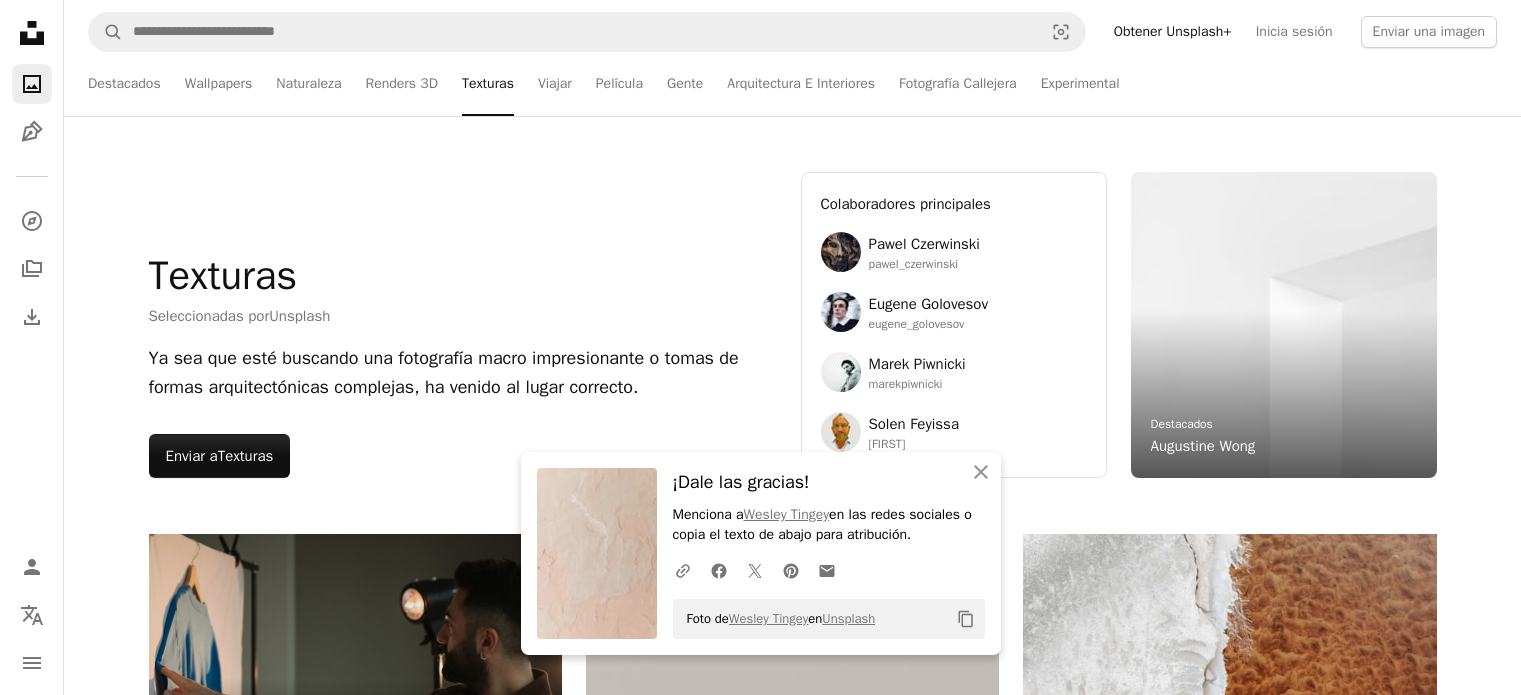 scroll, scrollTop: 29063, scrollLeft: 0, axis: vertical 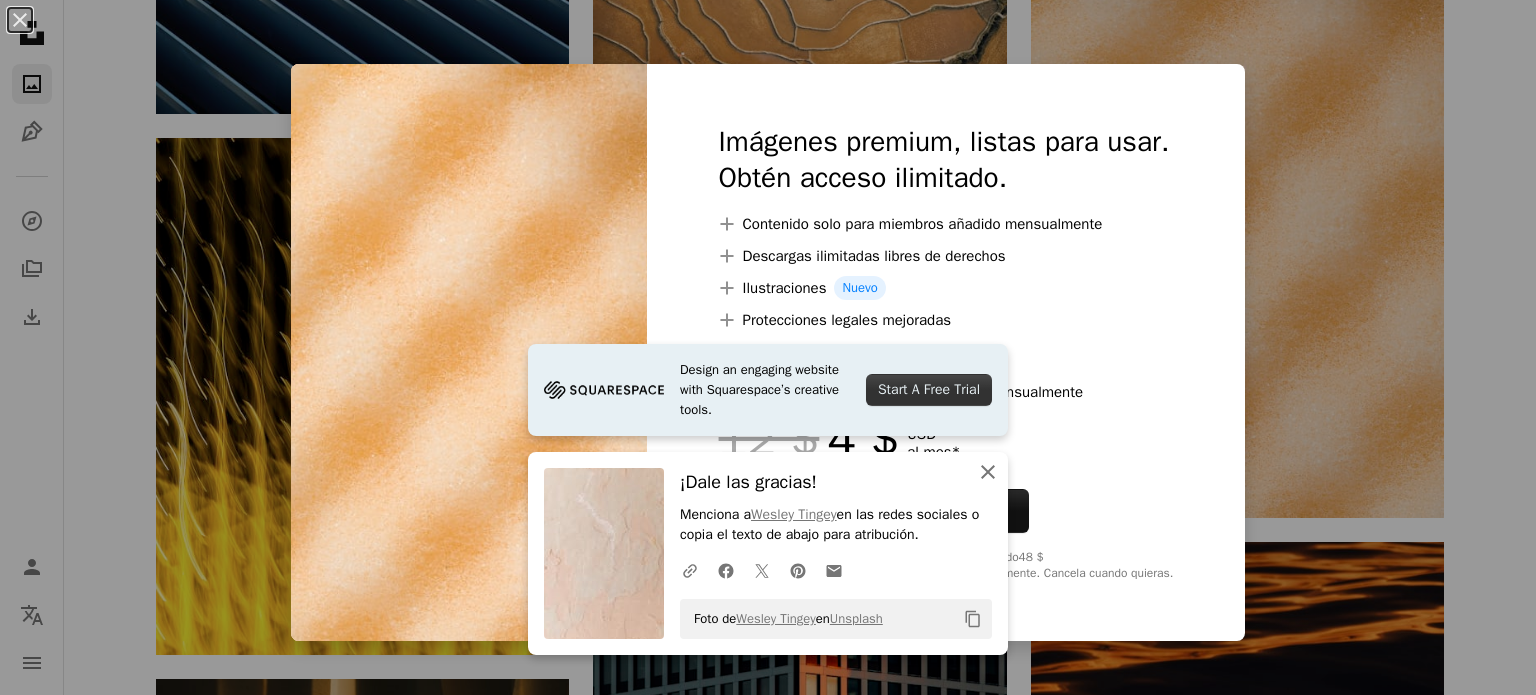 click on "An X shape" 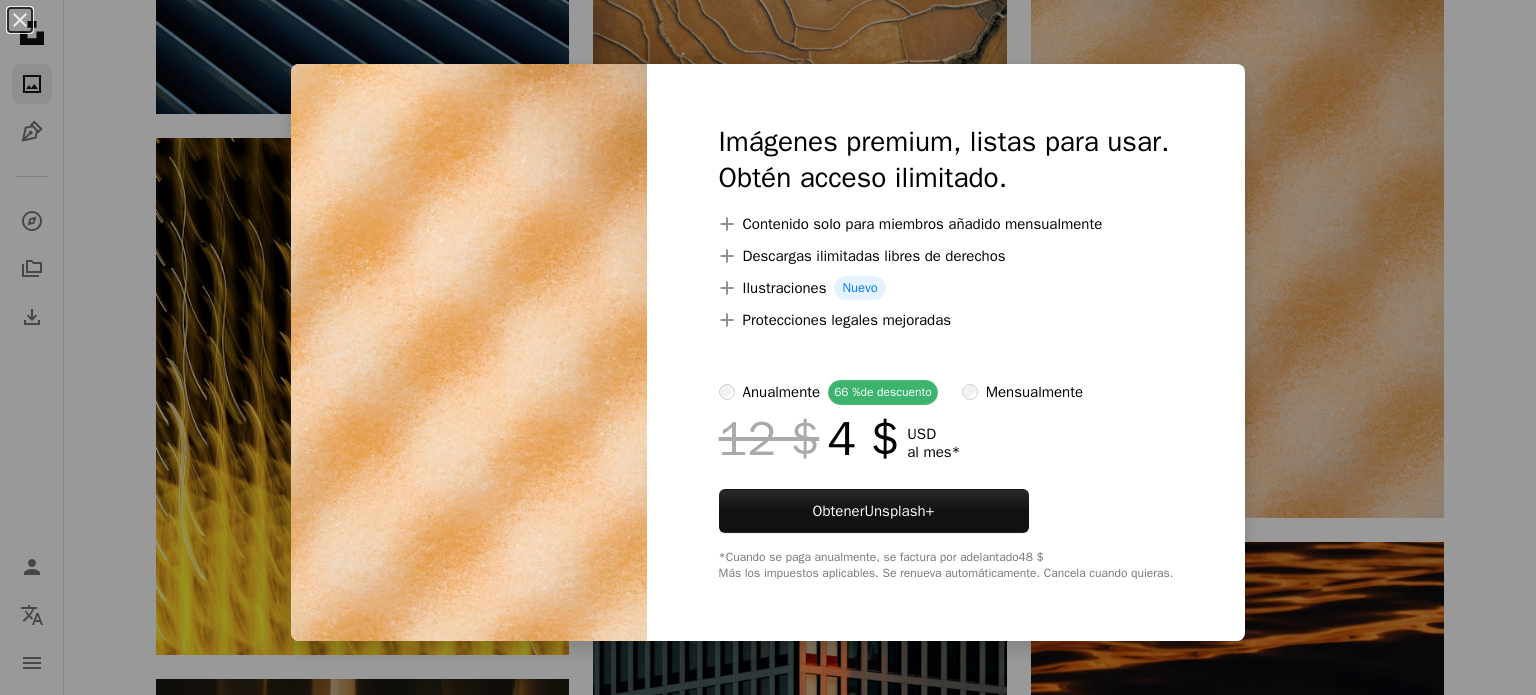 click on "An X shape Imágenes premium, listas para usar. Obtén acceso ilimitado. A plus sign Contenido solo para miembros añadido mensualmente A plus sign Descargas ilimitadas libres de derechos A plus sign Ilustraciones  Nuevo A plus sign Protecciones legales mejoradas anualmente 66 %  de descuento mensualmente 12 $   4 $ USD al mes * Obtener  Unsplash+ *Cuando se paga anualmente, se factura por adelantado  48 $ Más los impuestos aplicables. Se renueva automáticamente. Cancela cuando quieras." at bounding box center (768, 347) 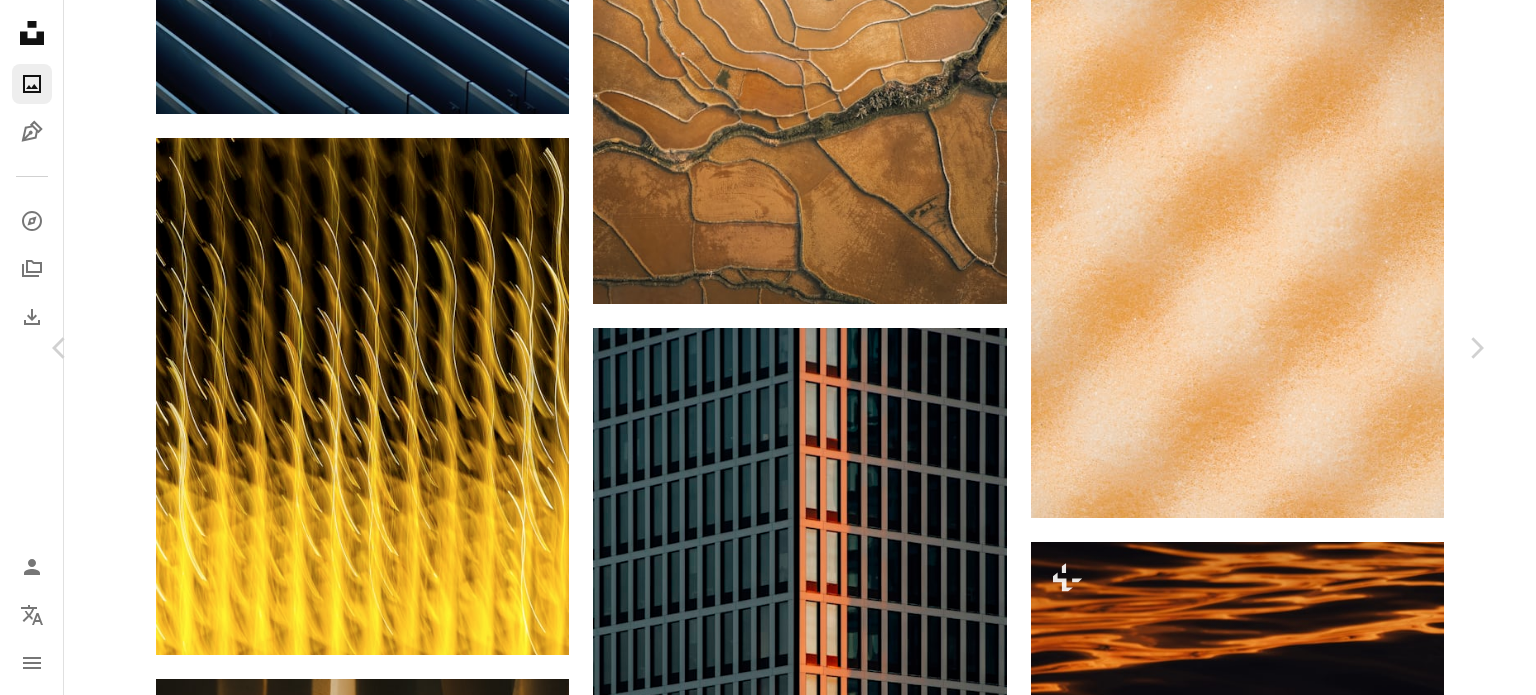 click on "A lock Descargar" at bounding box center [1324, 3831] 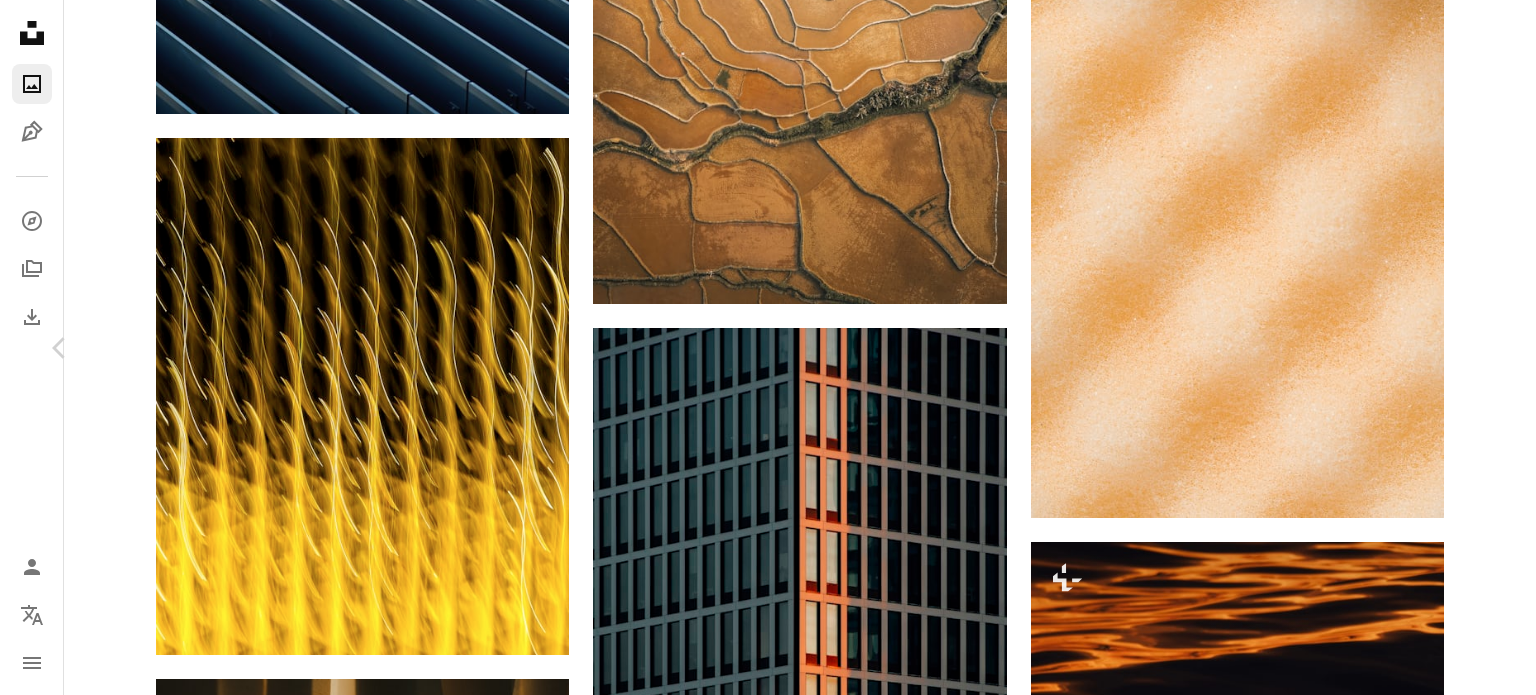 click 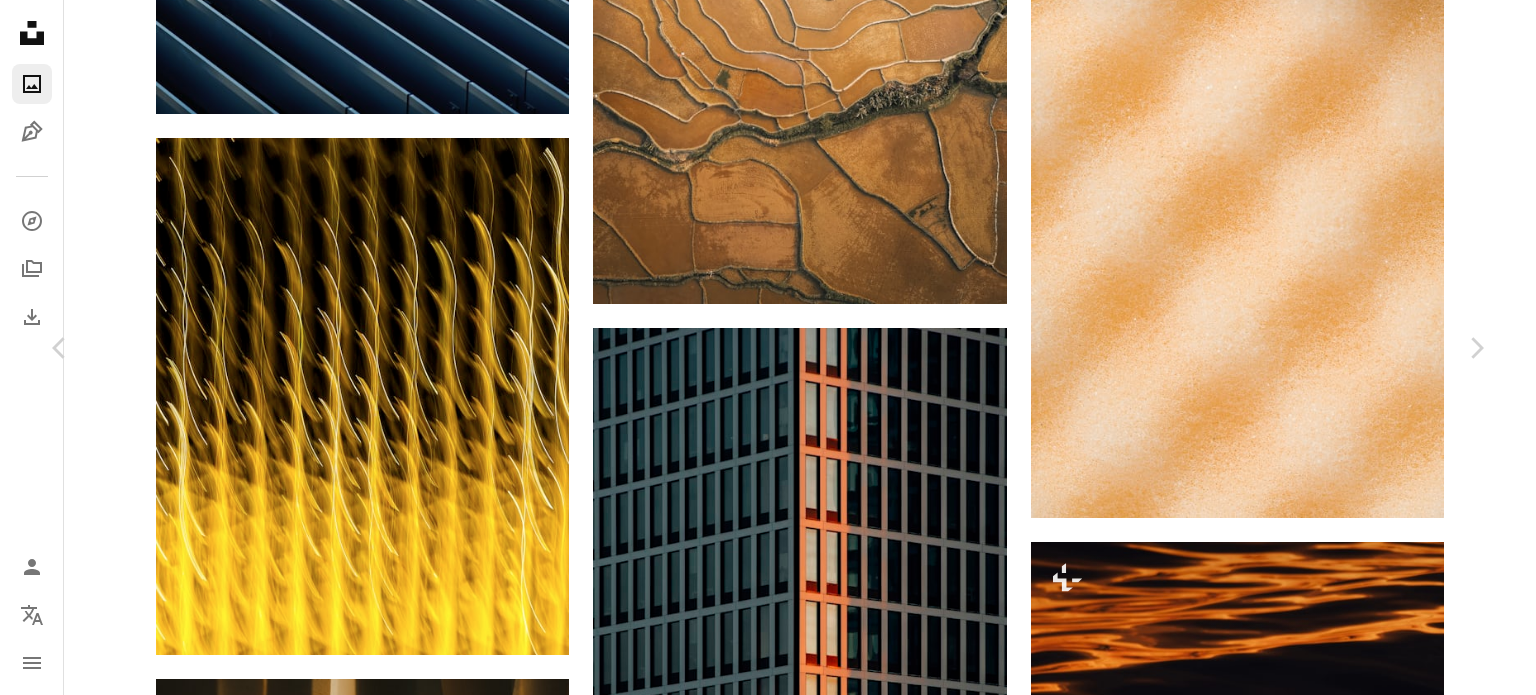click on "An X shape Chevron left Chevron right [FIRST] [LAST] Para Unsplash+ A heart A plus sign A lock Descargar Zoom in Presentado en Texturas A forward-right arrow Compartir More Actions Calendar outlined Publicado el 23 de noviembre de 2023 Camera Canon, EOS 5D Mark IV Safety Con la Licencia Unsplash+ papel tapiz fondo textura patrón fondo de boda Textura de piedra fondo neutro fondo con textura Estética neutra Textura neutra Invitación de boda Tonos apagados fondo de boda texturizado Imágenes gratuitas De esta serie Chevron right Plus sign for Unsplash+ Plus sign for Unsplash+ Plus sign for Unsplash+ Plus sign for Unsplash+ Plus sign for Unsplash+ Plus sign for Unsplash+ Plus sign for Unsplash+ Plus sign for Unsplash+ Plus sign for Unsplash+ Plus sign for Unsplash+ Imágenes relacionadas Plus sign for Unsplash+ A heart A plus sign [FIRST] [LAST] Para Unsplash+ A lock Descargar Plus sign for Unsplash+ A heart A plus sign [FIRST] [LAST] Para Unsplash+ A lock Descargar Plus sign for Unsplash+ A heart Para" at bounding box center (768, 4131) 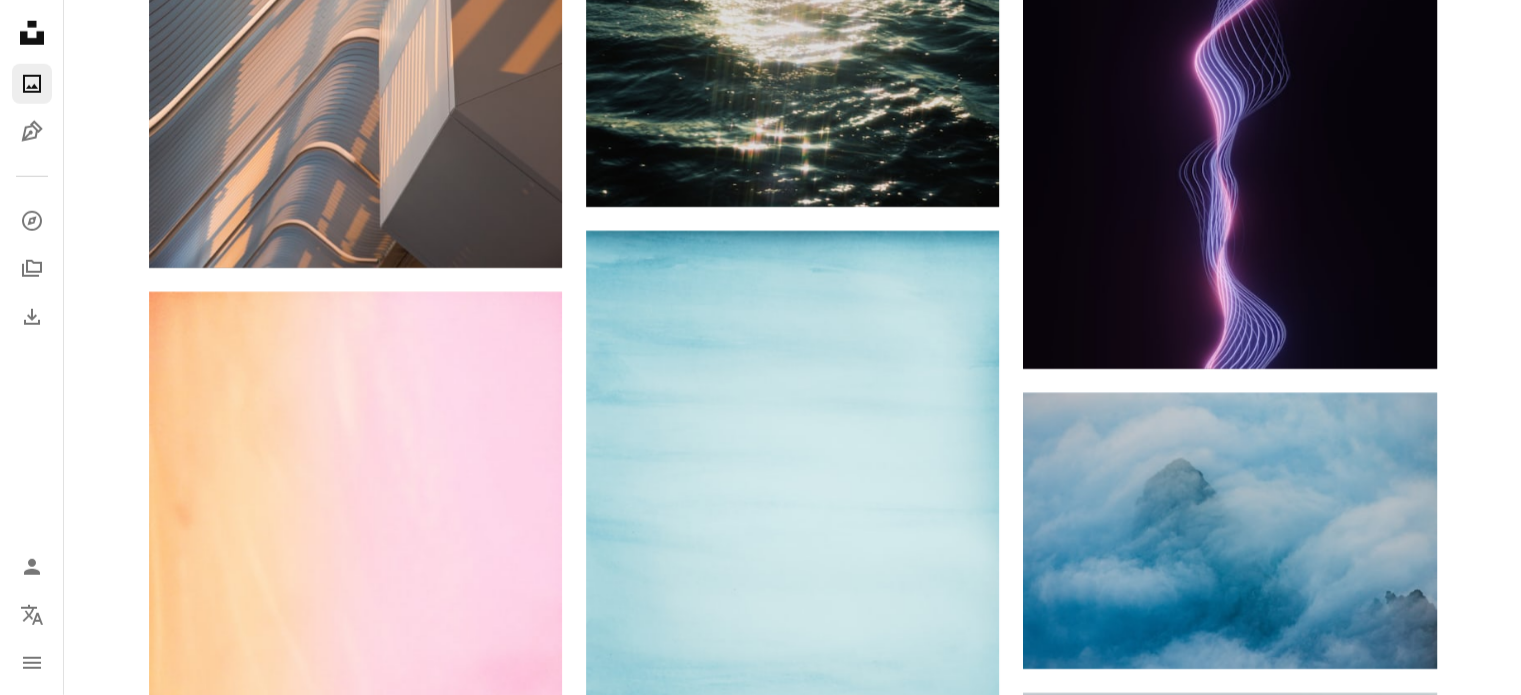scroll, scrollTop: 36197, scrollLeft: 0, axis: vertical 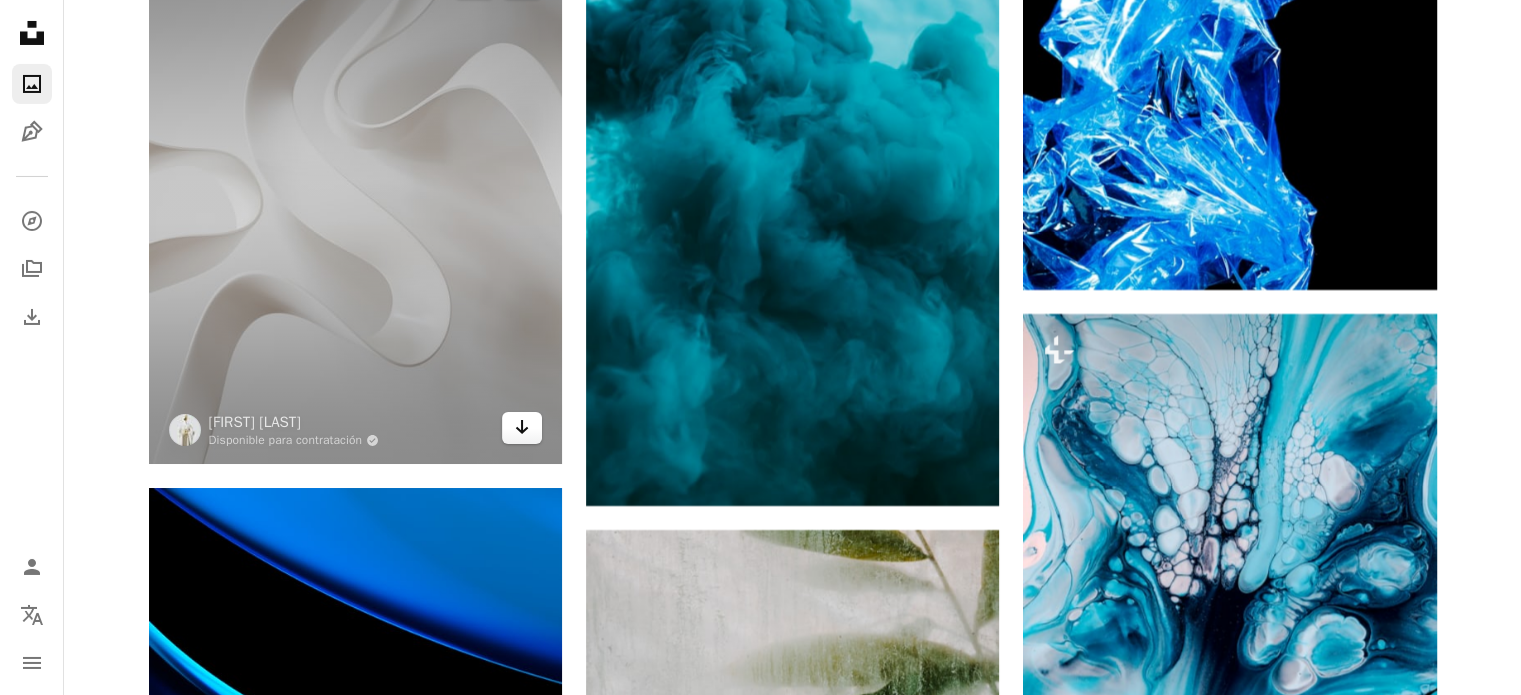 click on "Arrow pointing down" 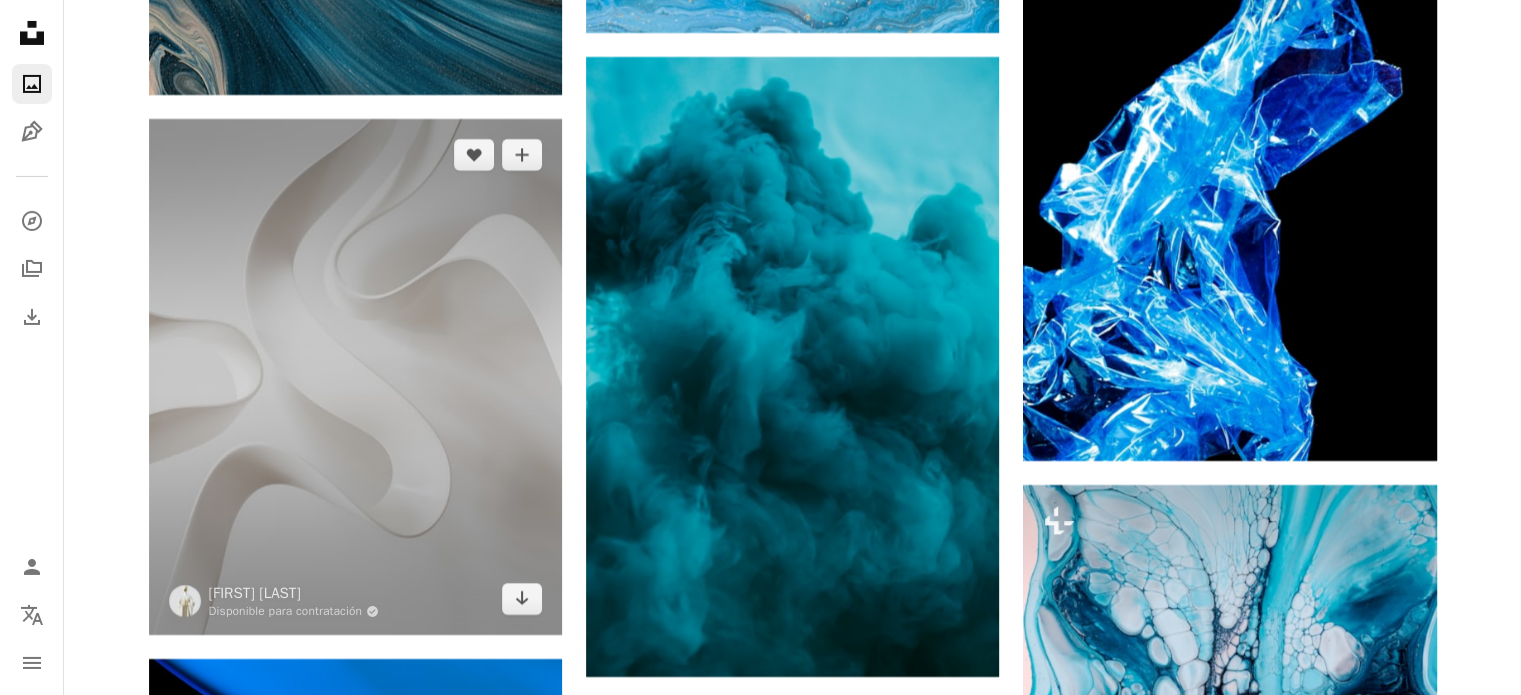 scroll, scrollTop: 37599, scrollLeft: 0, axis: vertical 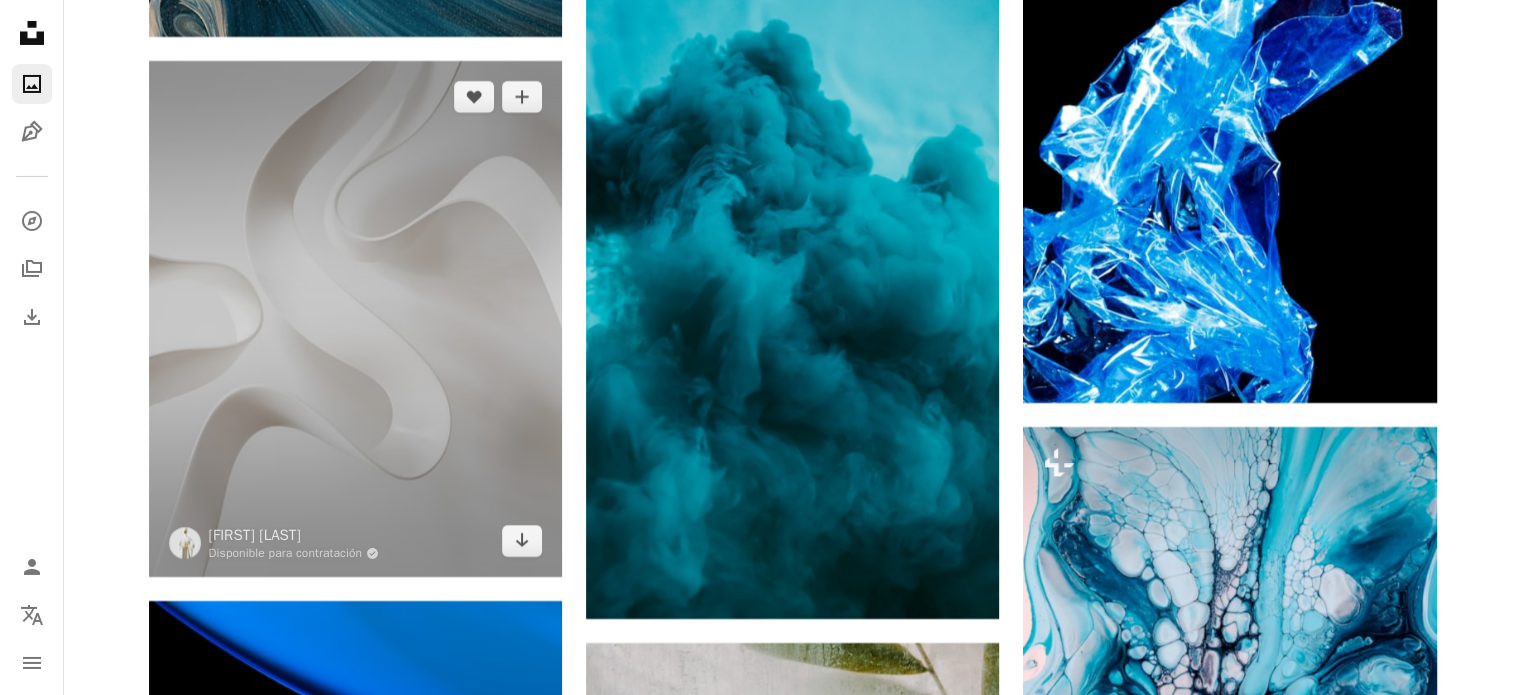 click at bounding box center [355, 319] 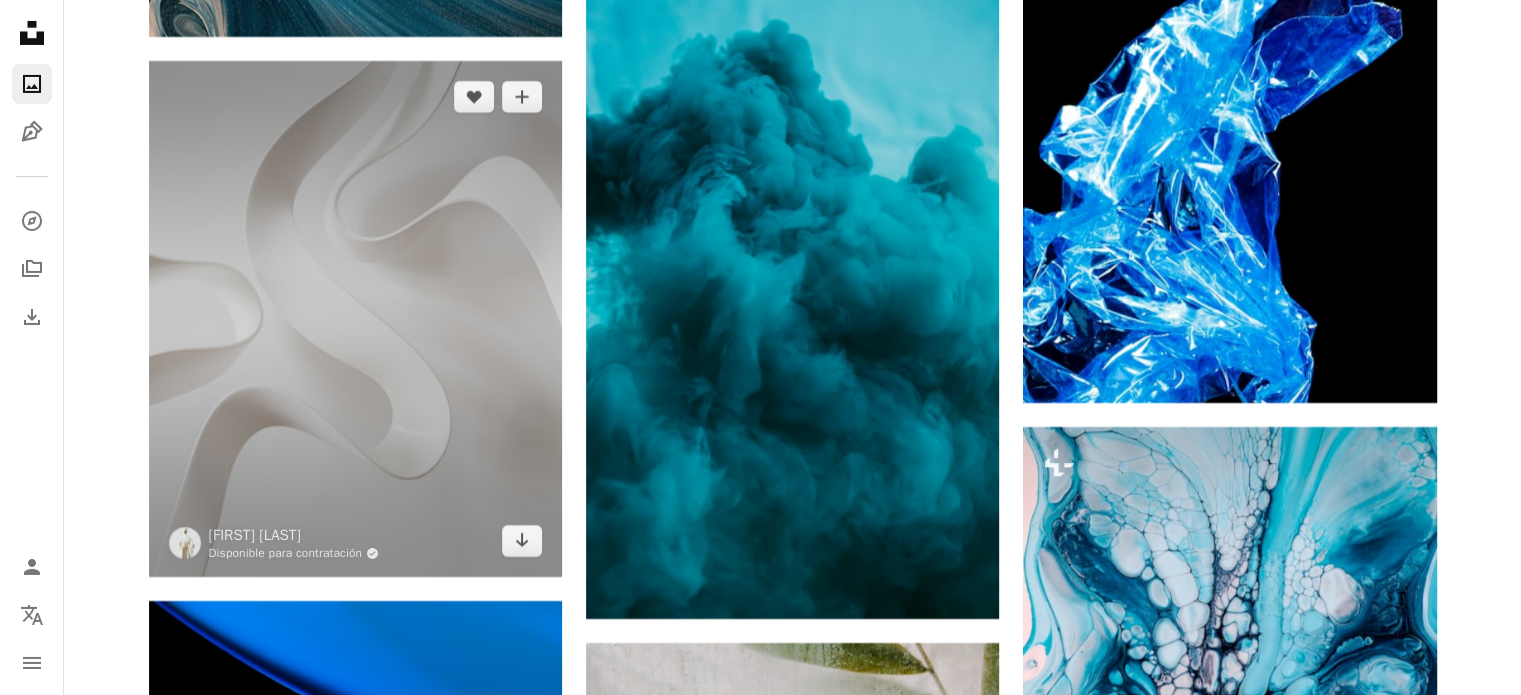 click on "Disponible para contratación A checkmark inside of a circle" at bounding box center (294, 553) 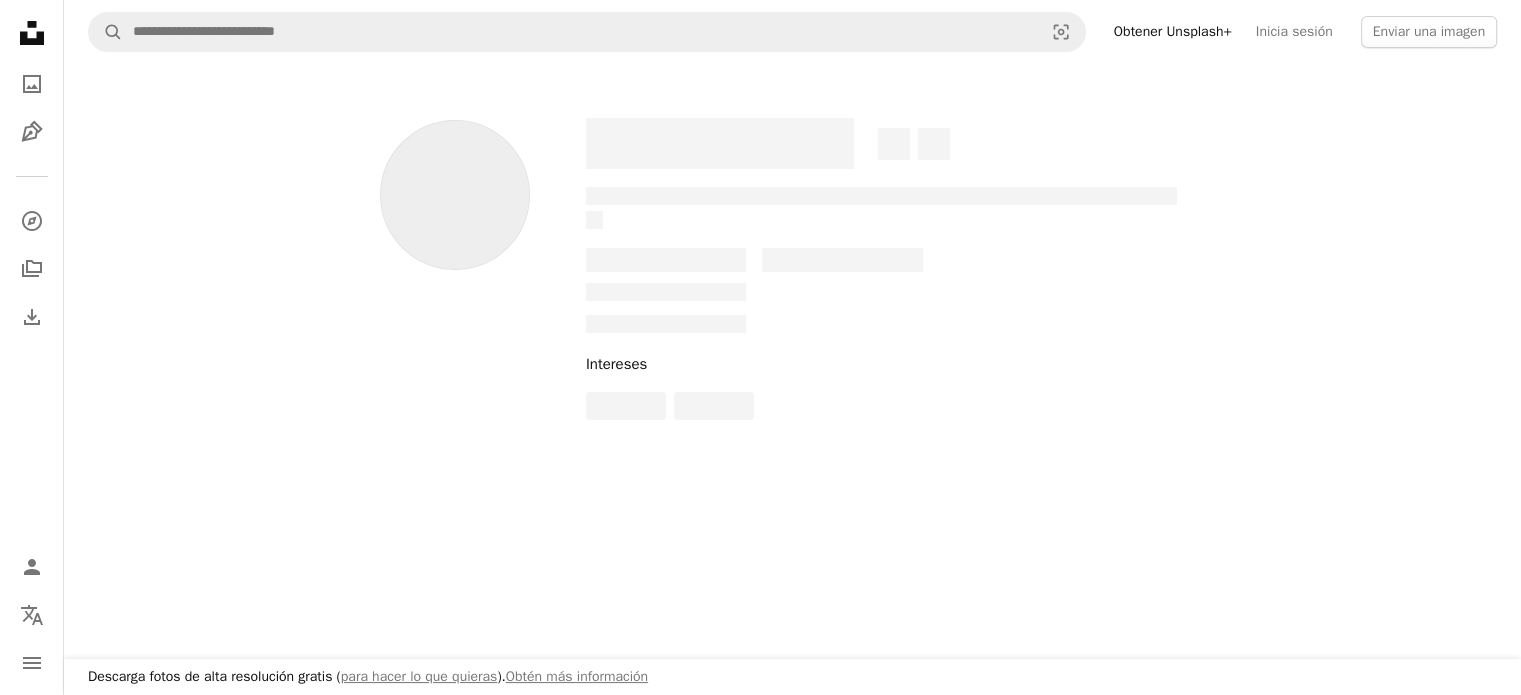 scroll, scrollTop: 0, scrollLeft: 0, axis: both 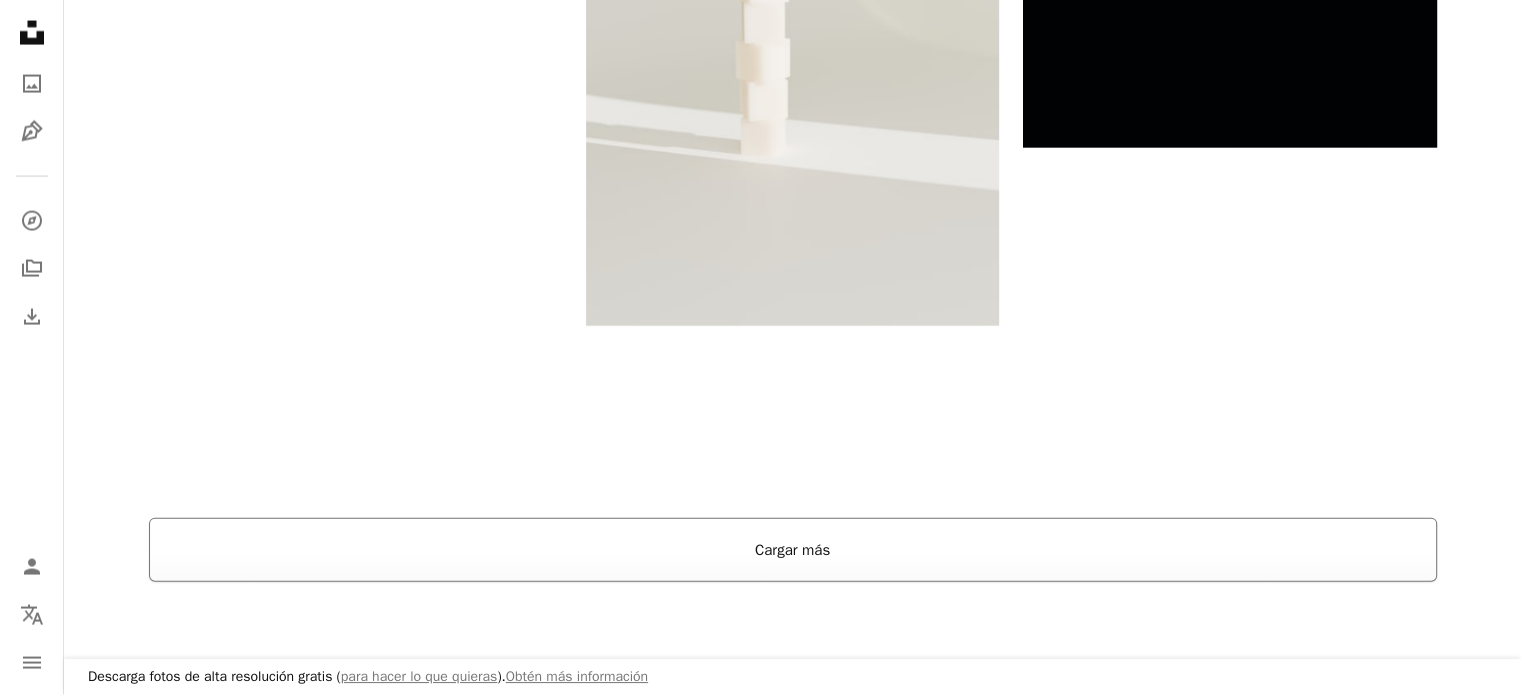 click on "Cargar más" at bounding box center [793, 550] 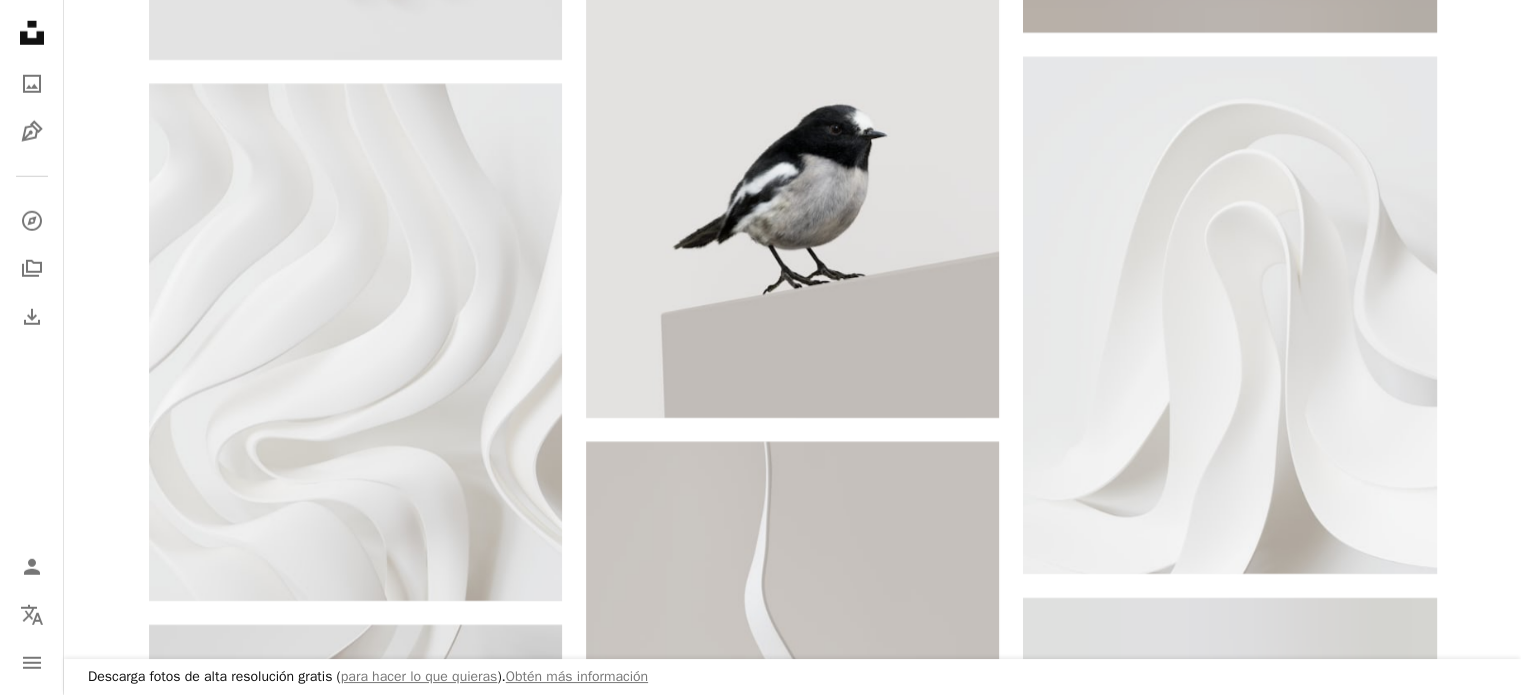 scroll, scrollTop: 5878, scrollLeft: 0, axis: vertical 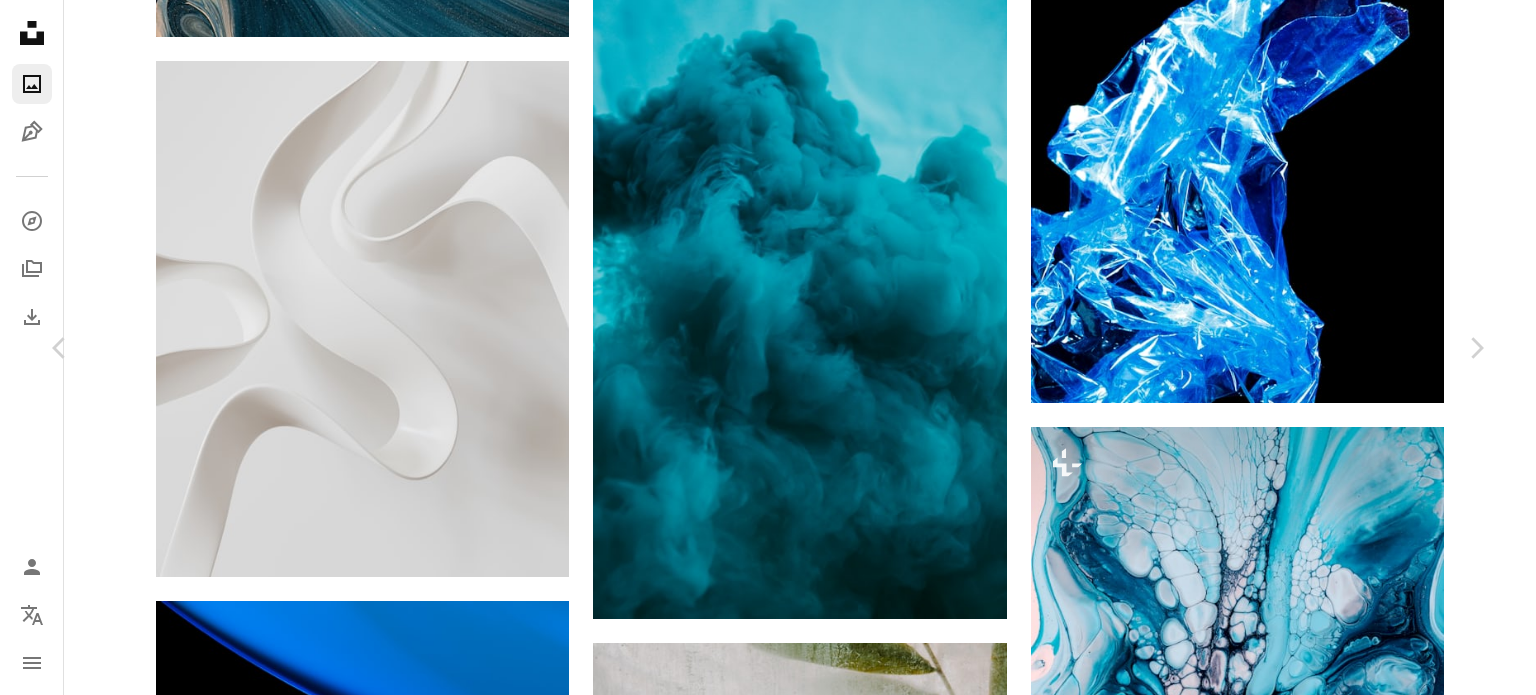 click on "An X shape Chevron left Chevron right [FIRST] [LAST] Disponible para contratación A checkmark inside of a circle A heart A plus sign Descargar gratis Chevron down Zoom in Visualizaciones 2.170.381 Descargas 14.915 Presentado en Fotos , Texturas , Renders 3D A forward-right arrow Compartir Info icon Información More Actions Calendar outlined Publicado el 11 de febrero de 2025 Safety Uso gratuito bajo la Licencia Unsplash abstracto textura patrón gris Fondo blanco Blanco sombra Renderizado 3D Imagen digital Wallpapers hacer Fondos Patrones retrato crudo hilos cintas Papeles pintados estéticos cinta Imágenes gratuitas Explora imágenes premium relacionadas en iStock | Ahorra un 20 % con el código UNSPLASH20 Ver más en iStock ↗ Imágenes relacionadas A heart A plus sign [FIRST] [LAST] Disponible para contratación A checkmark inside of a circle Arrow pointing down Plus sign for Unsplash+ A heart A plus sign Resource Database Para Unsplash+ A lock Descargar Plus sign for Unsplash+ A heart Para" at bounding box center (768, 9588) 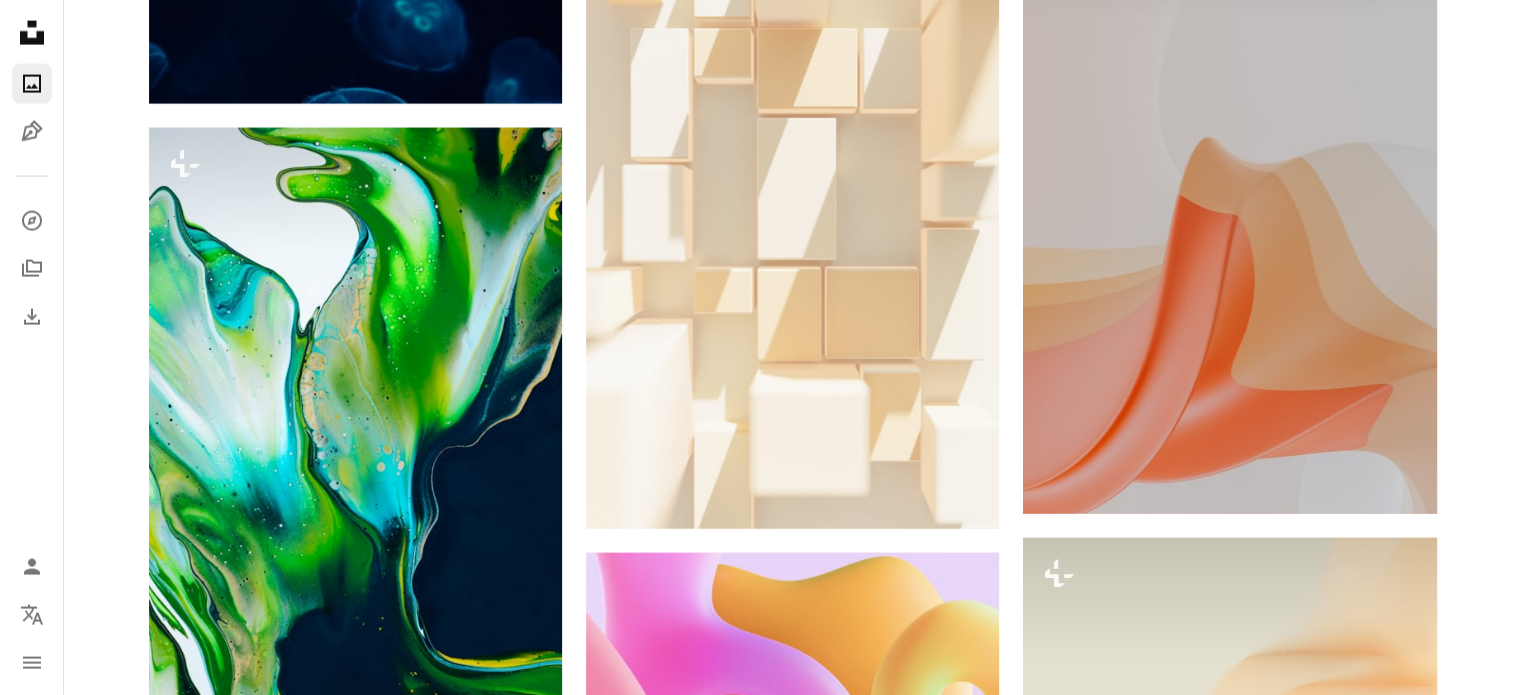 scroll, scrollTop: 42579, scrollLeft: 0, axis: vertical 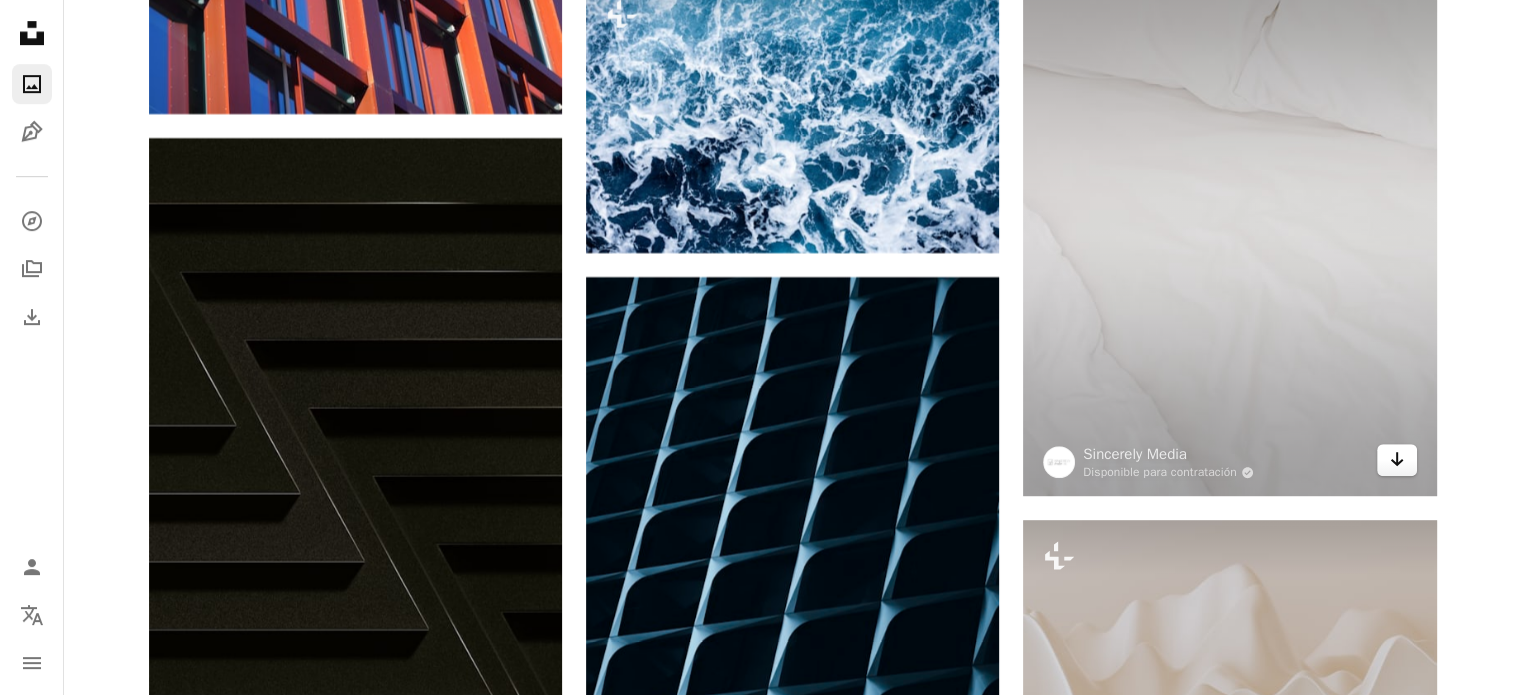 click on "Arrow pointing down" 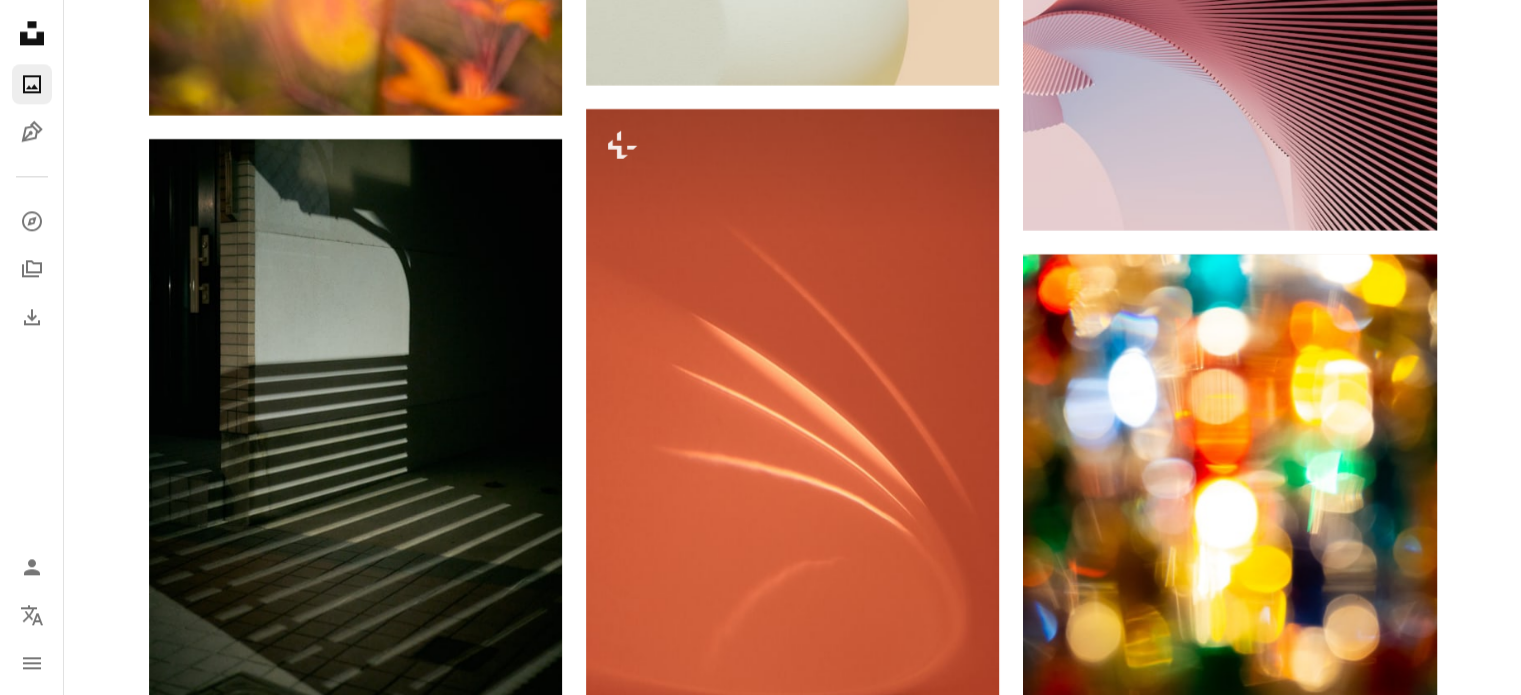 scroll, scrollTop: 102404, scrollLeft: 0, axis: vertical 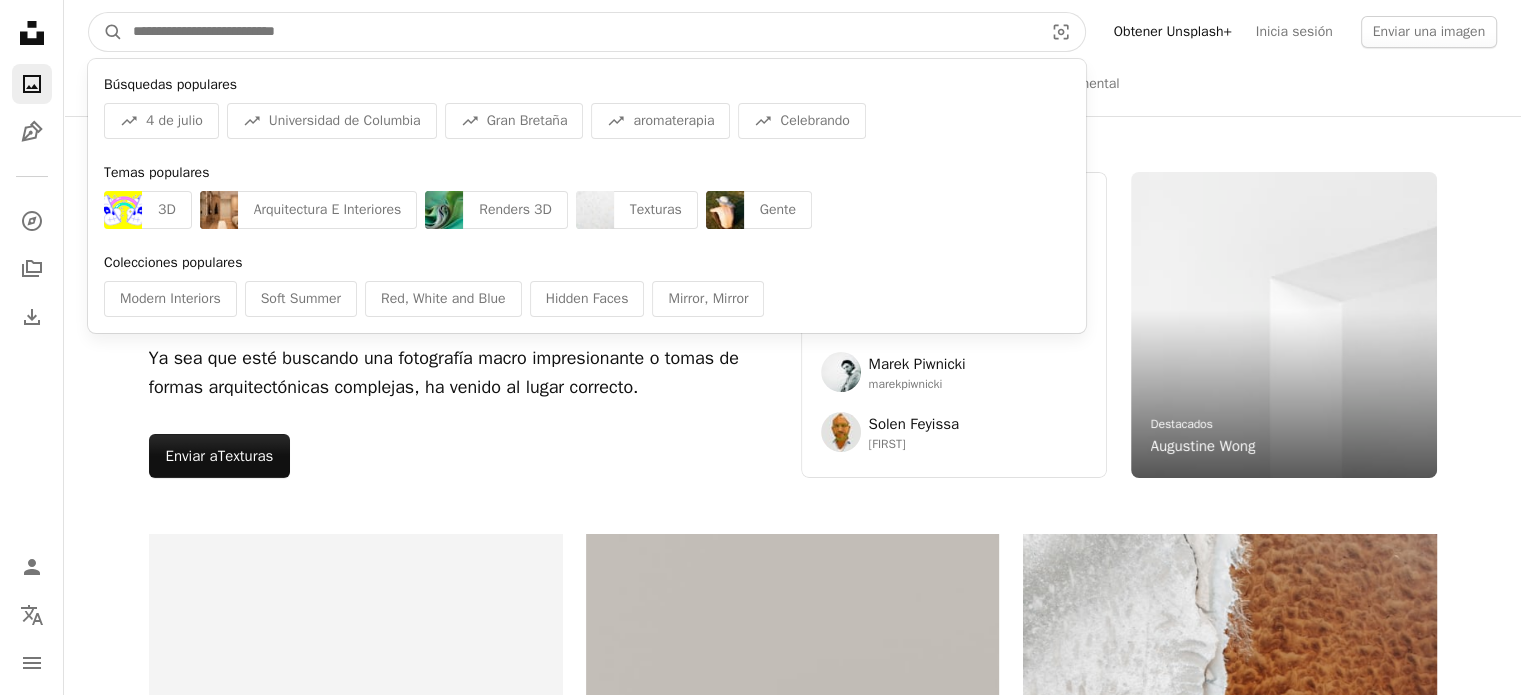 click at bounding box center [580, 32] 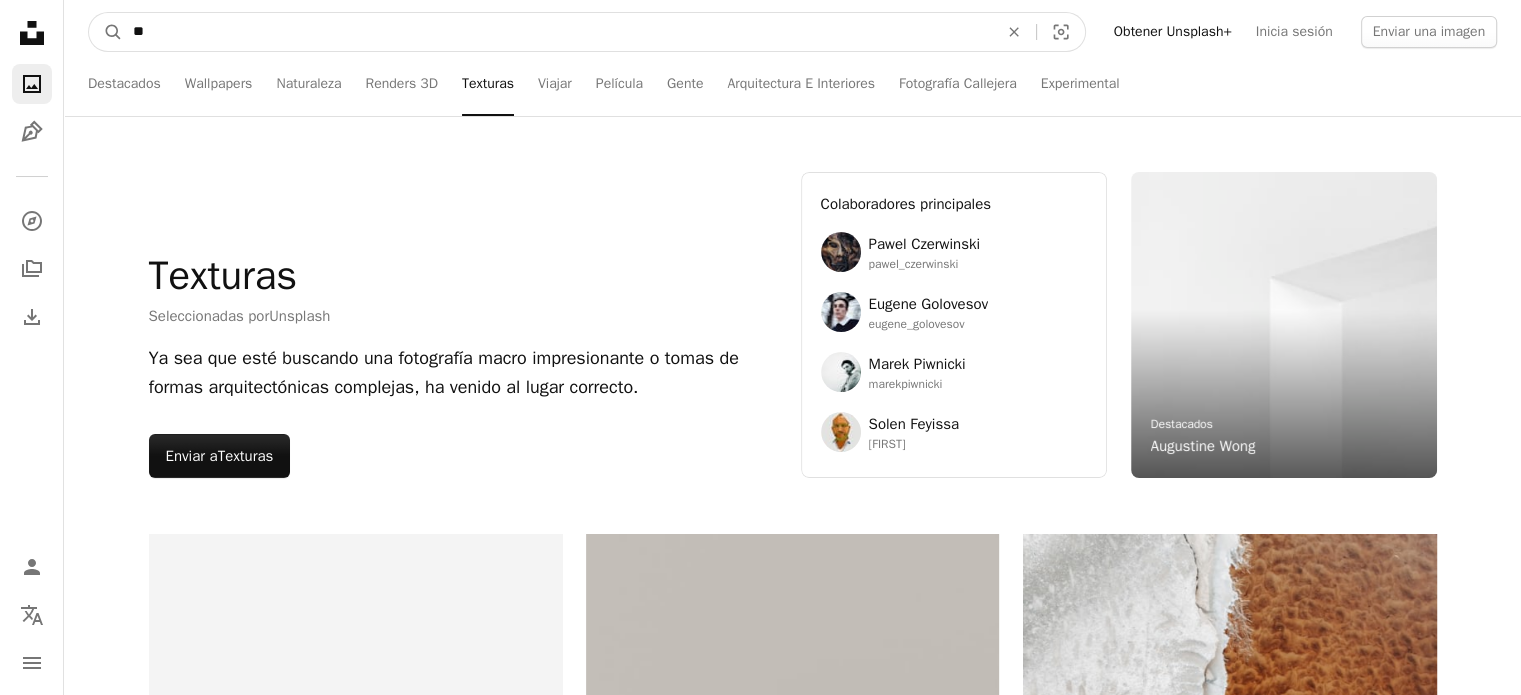 type on "*" 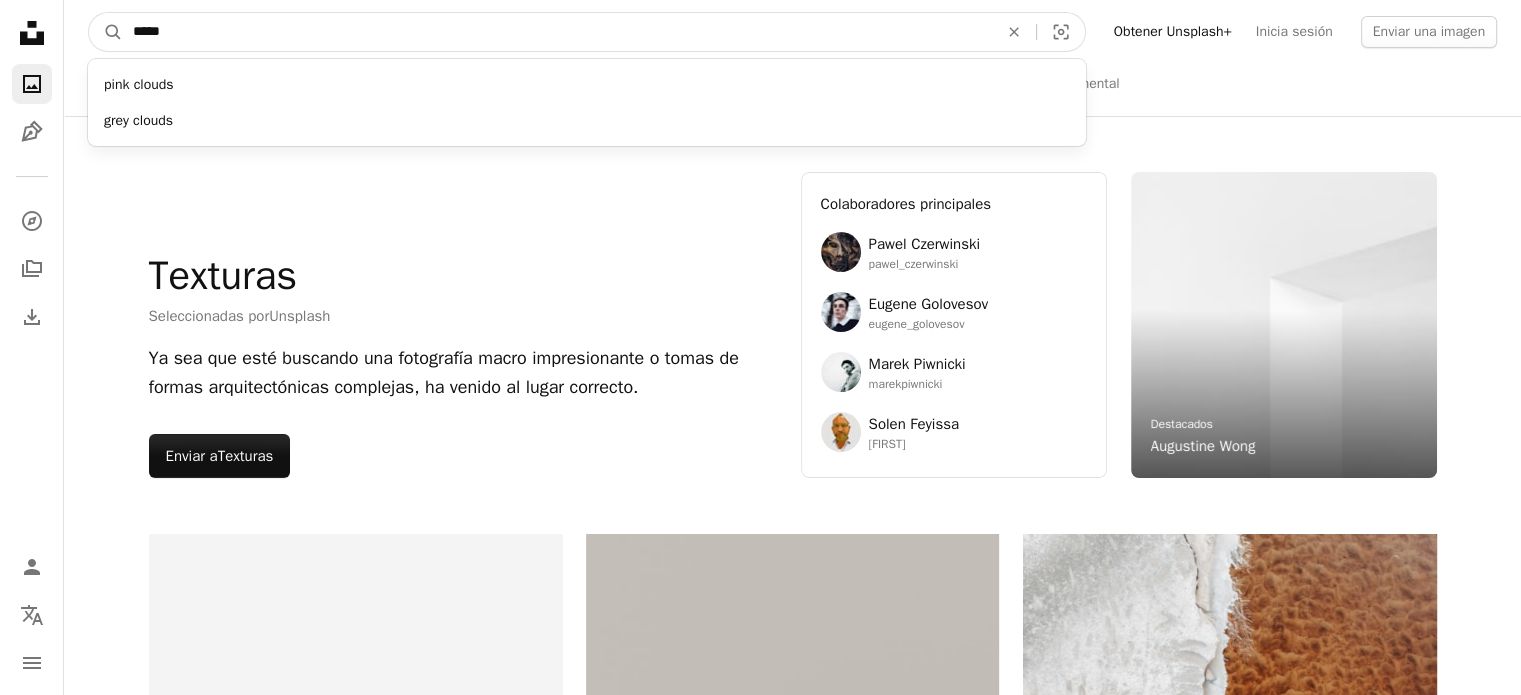 type on "*****" 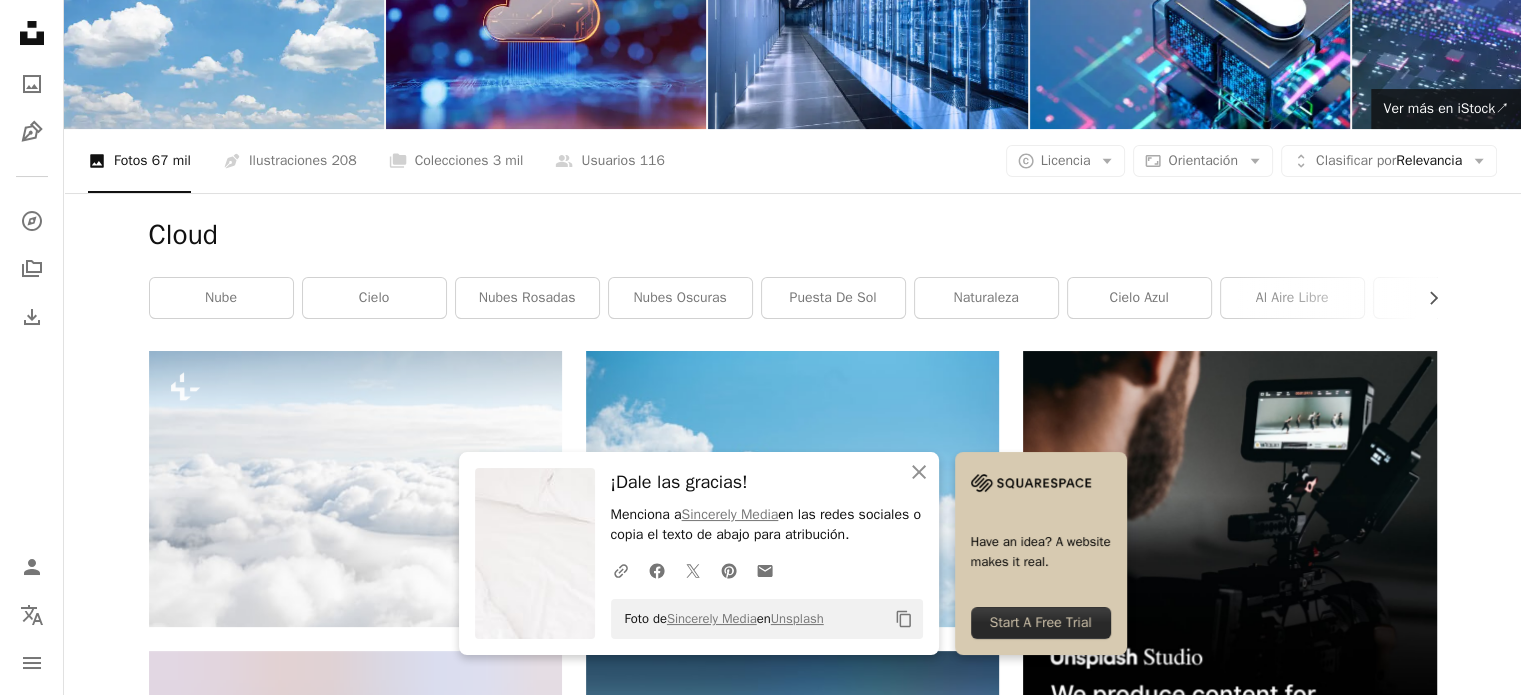 scroll, scrollTop: 135, scrollLeft: 0, axis: vertical 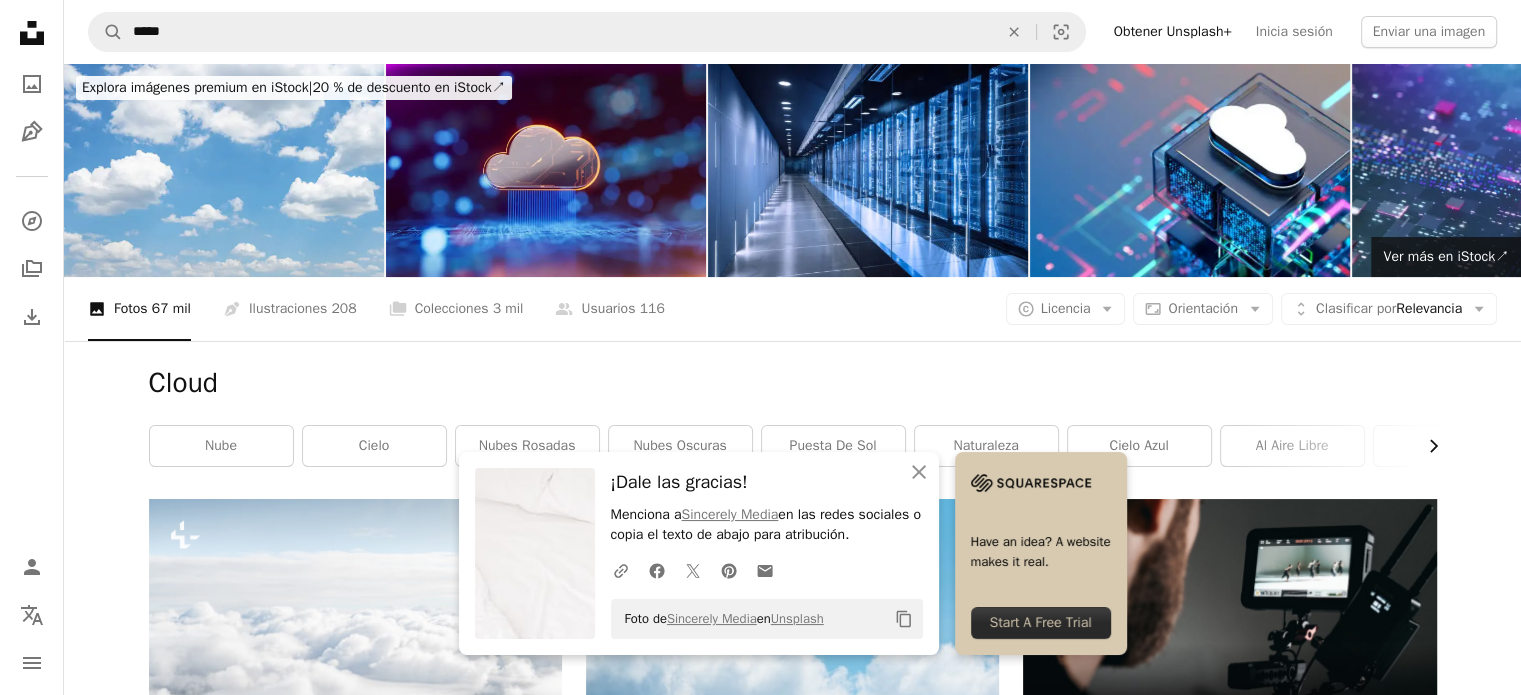 click on "Chevron right" 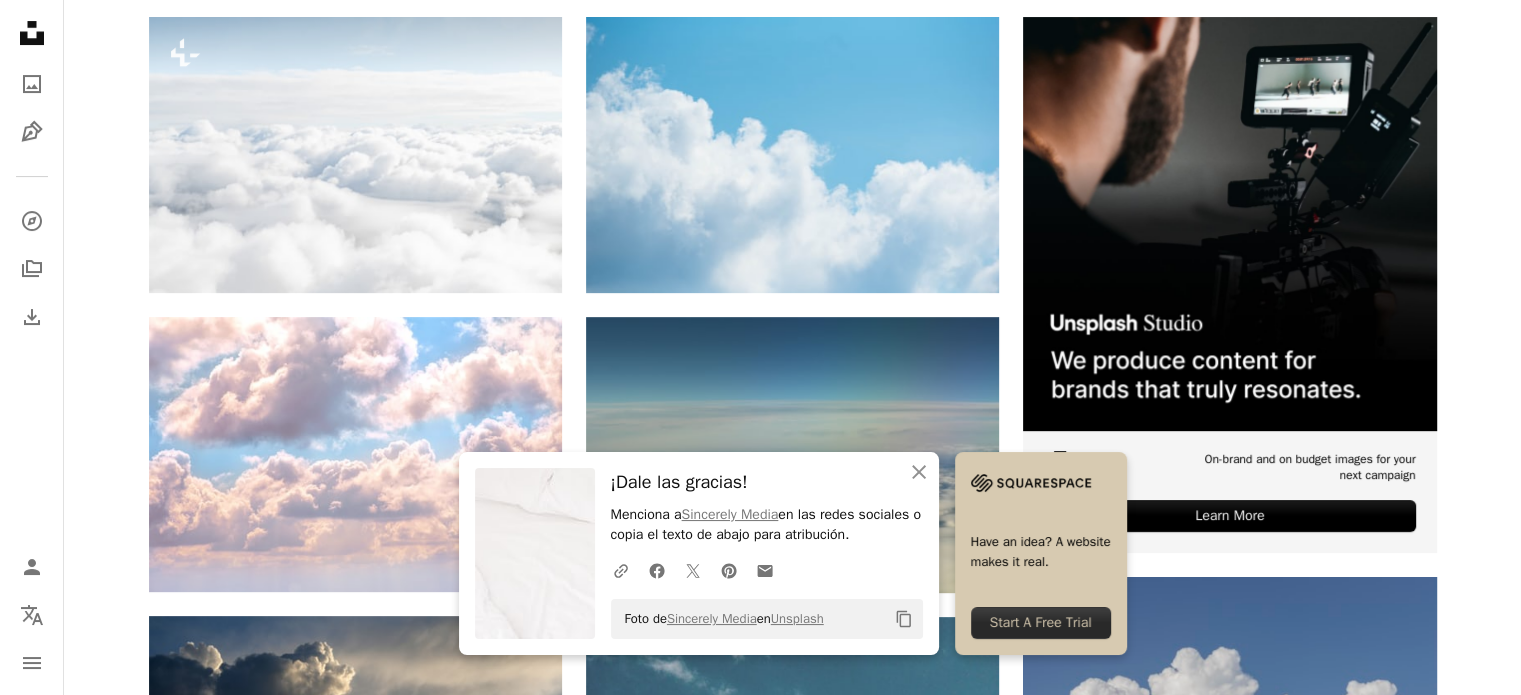 scroll, scrollTop: 488, scrollLeft: 0, axis: vertical 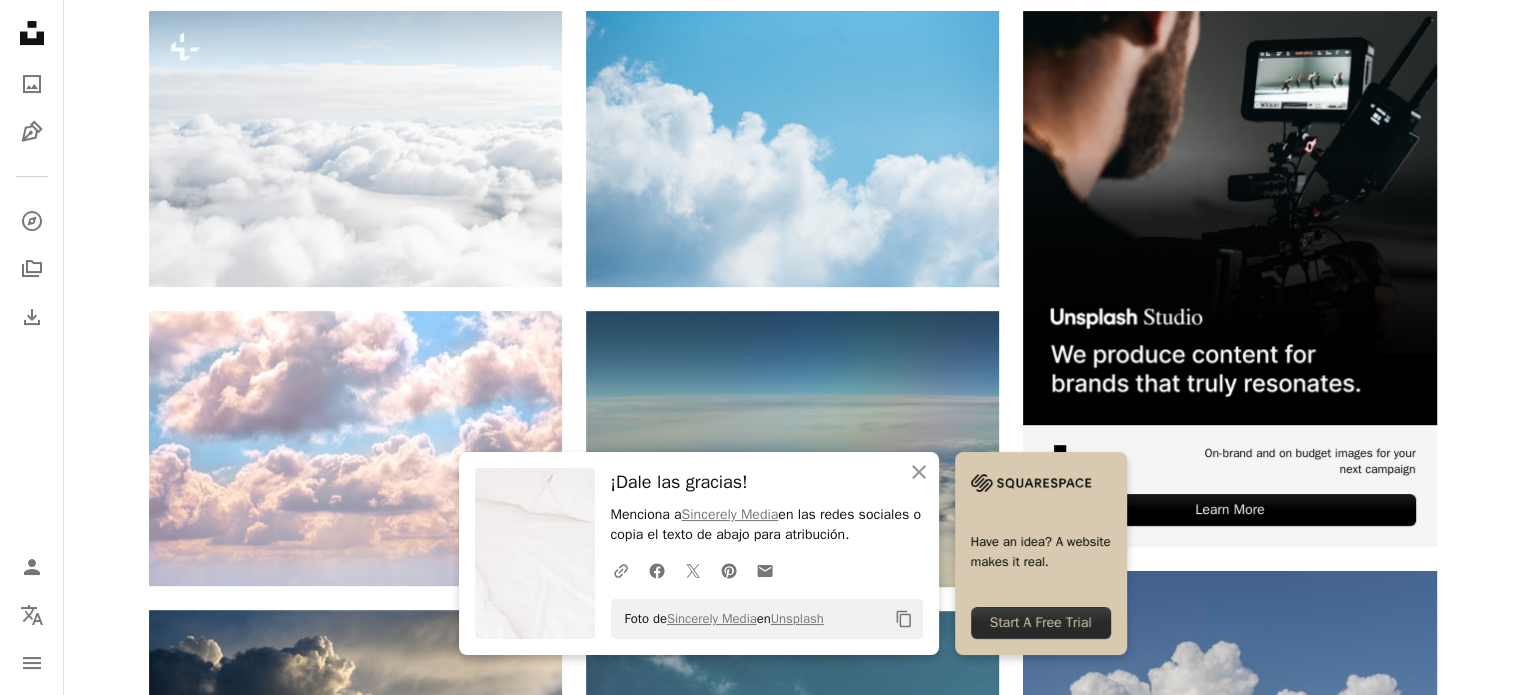 click on "An X shape Cerrar ¡Dale las gracias! Menciona a [BRAND] en las redes sociales o copia el texto de abajo para atribución. A URL sharing icon (chains) Facebook icon X (formerly Twitter) icon Pinterest icon An envelope Foto de [BRAND] en Unsplash
Copy content Have an idea? A website makes it real. Start A Free Trial" at bounding box center (793, 553) 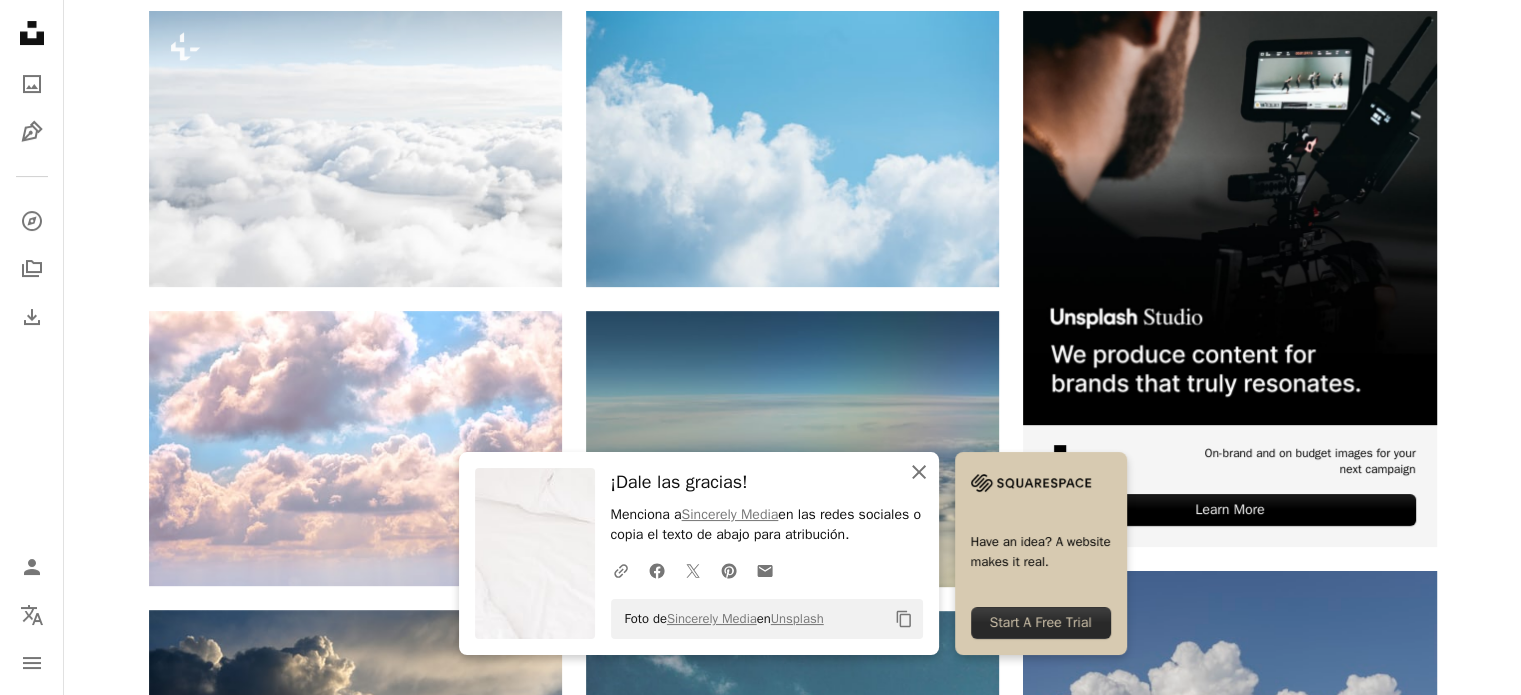 click 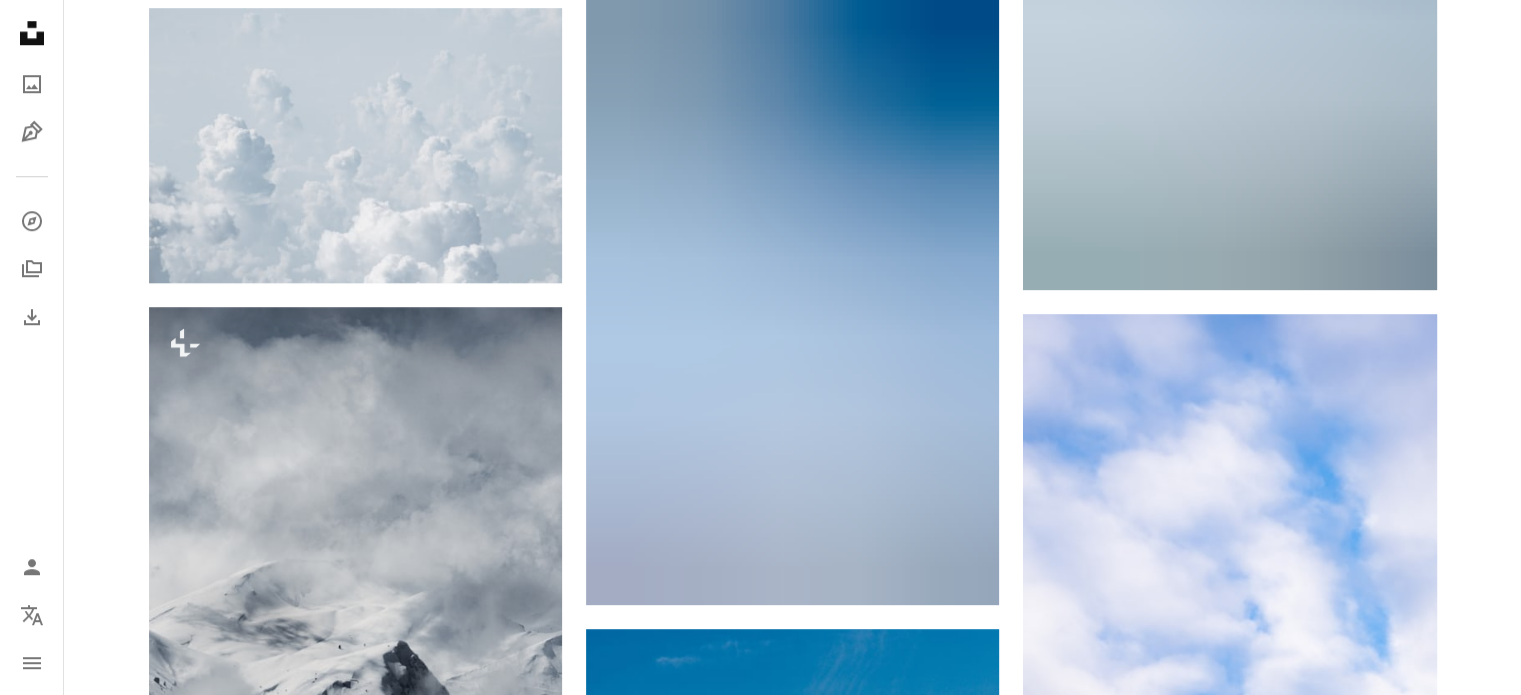 scroll, scrollTop: 1713, scrollLeft: 0, axis: vertical 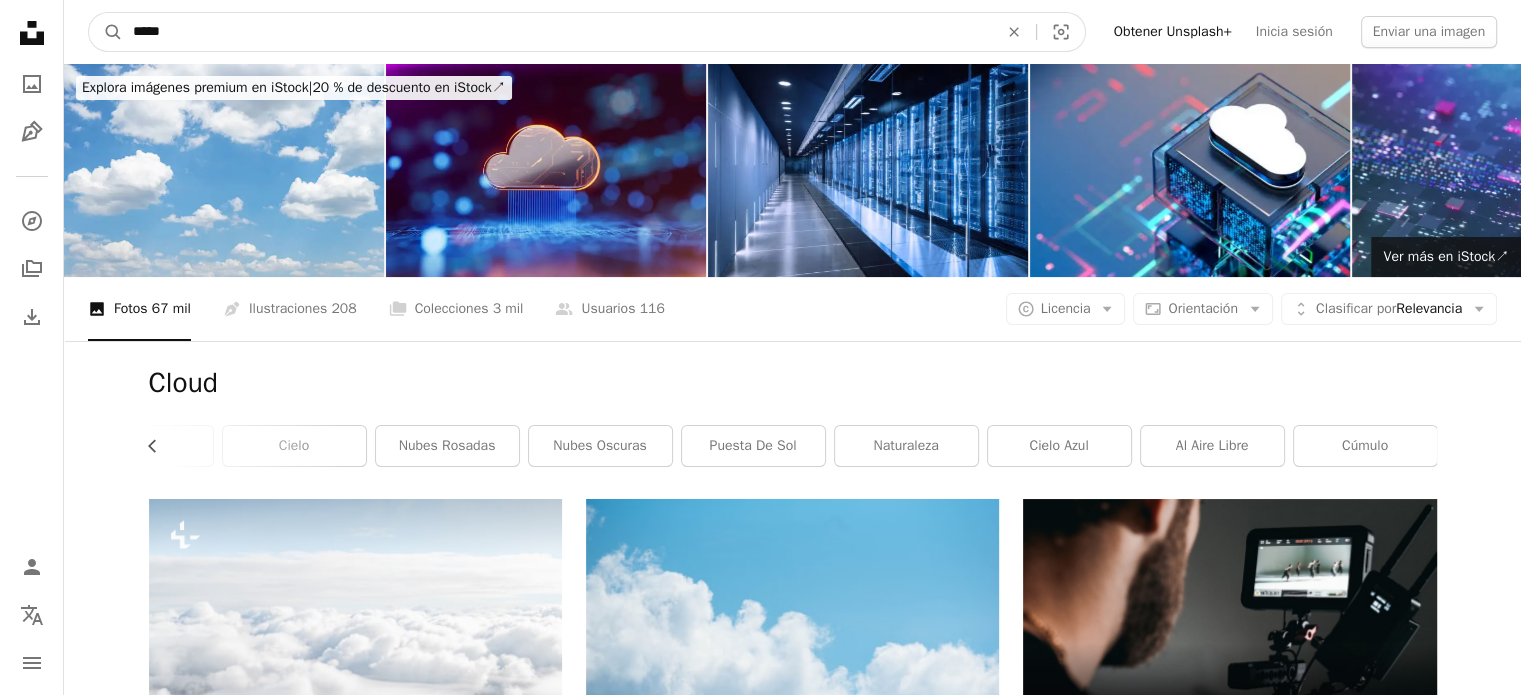 click on "*****" at bounding box center (557, 32) 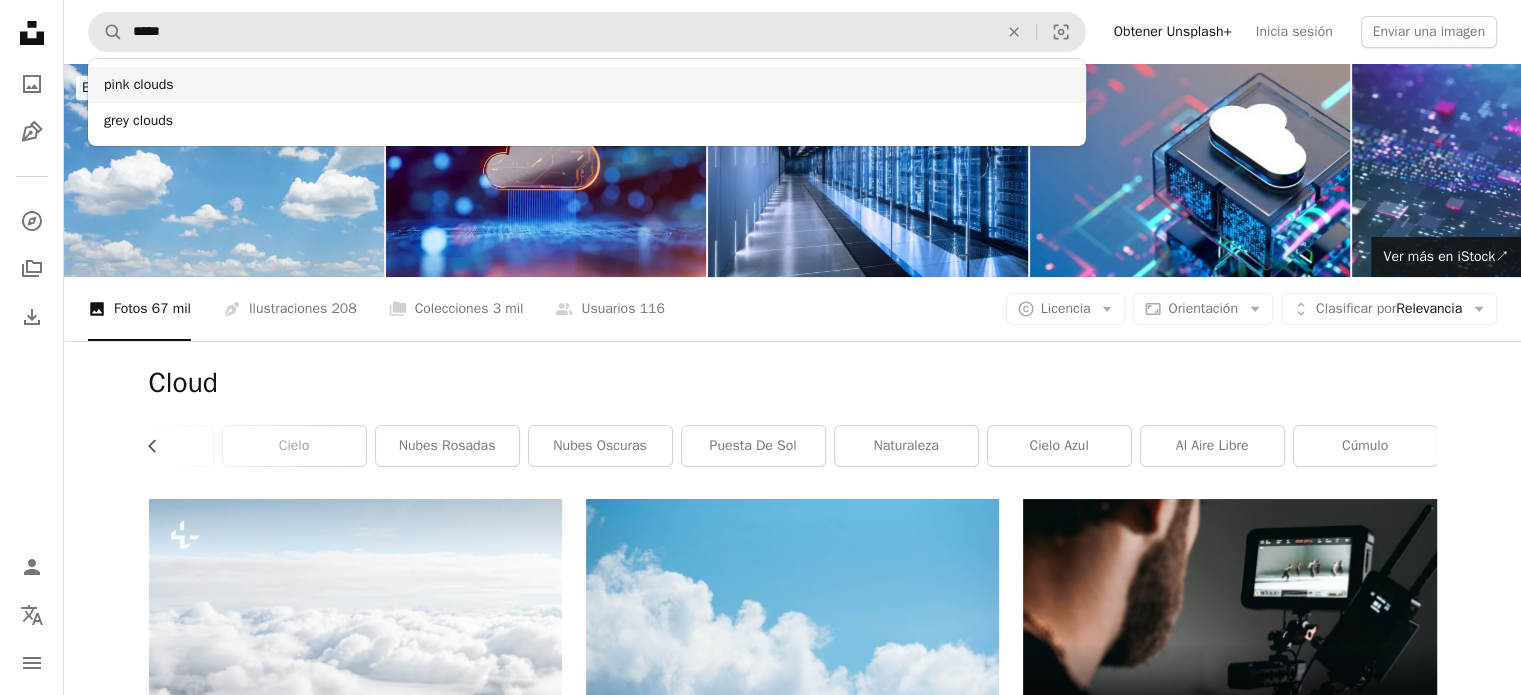 click on "pink clouds" at bounding box center [587, 85] 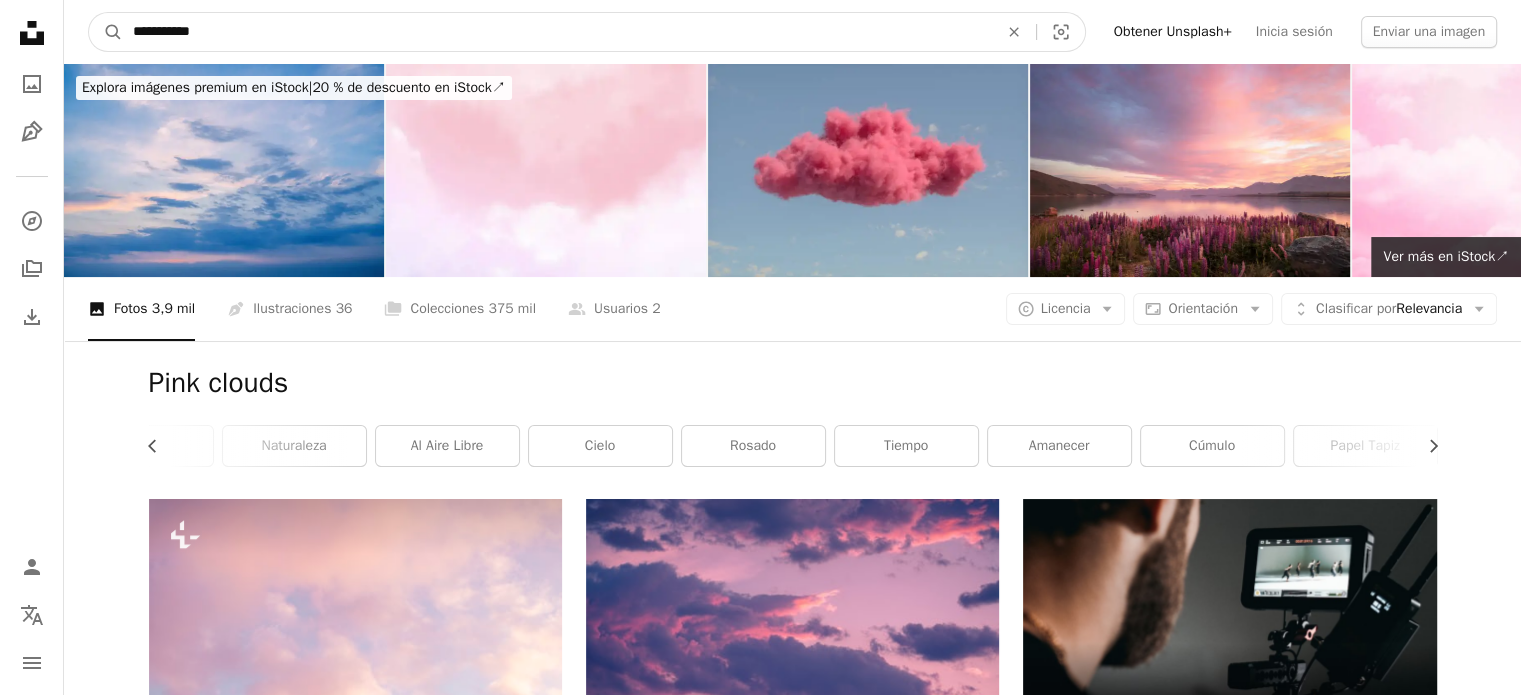 click on "**********" at bounding box center [557, 32] 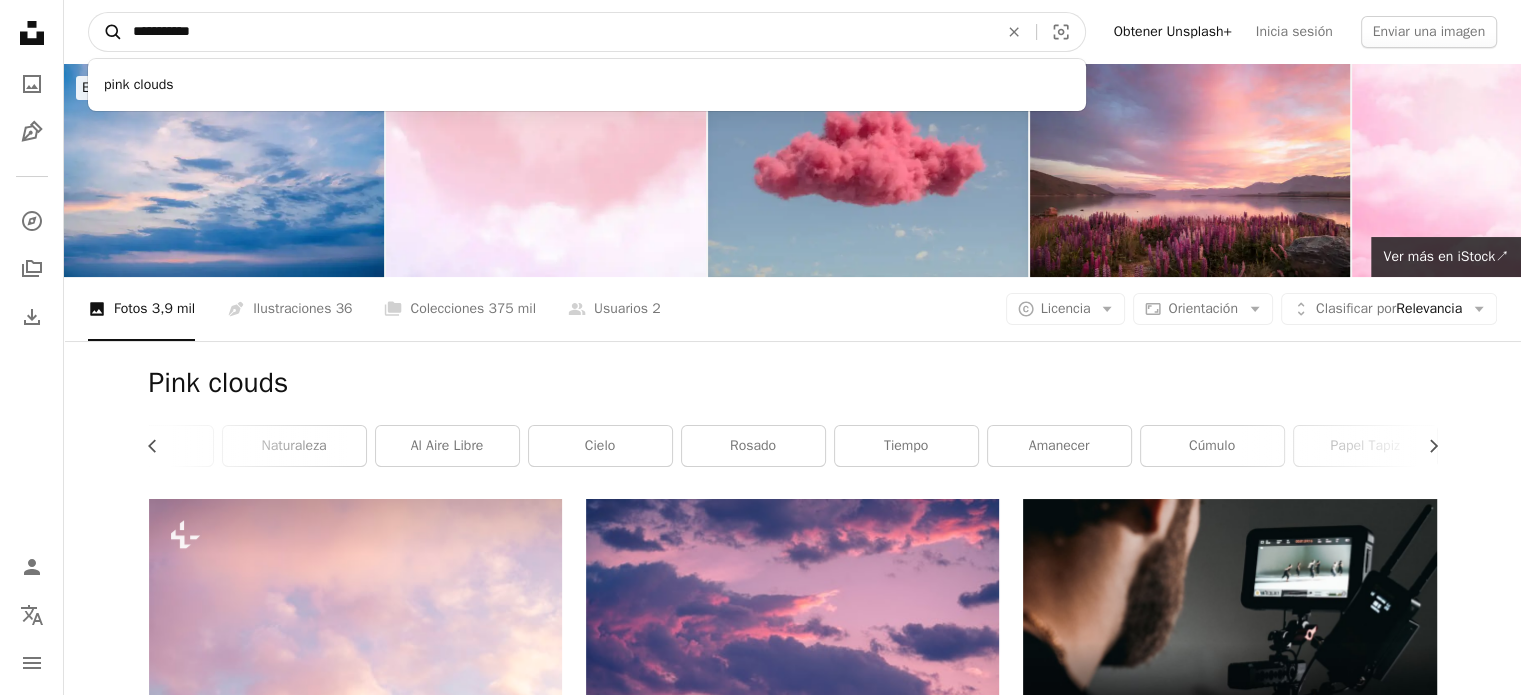 drag, startPoint x: 260, startPoint y: 19, endPoint x: 114, endPoint y: 39, distance: 147.3635 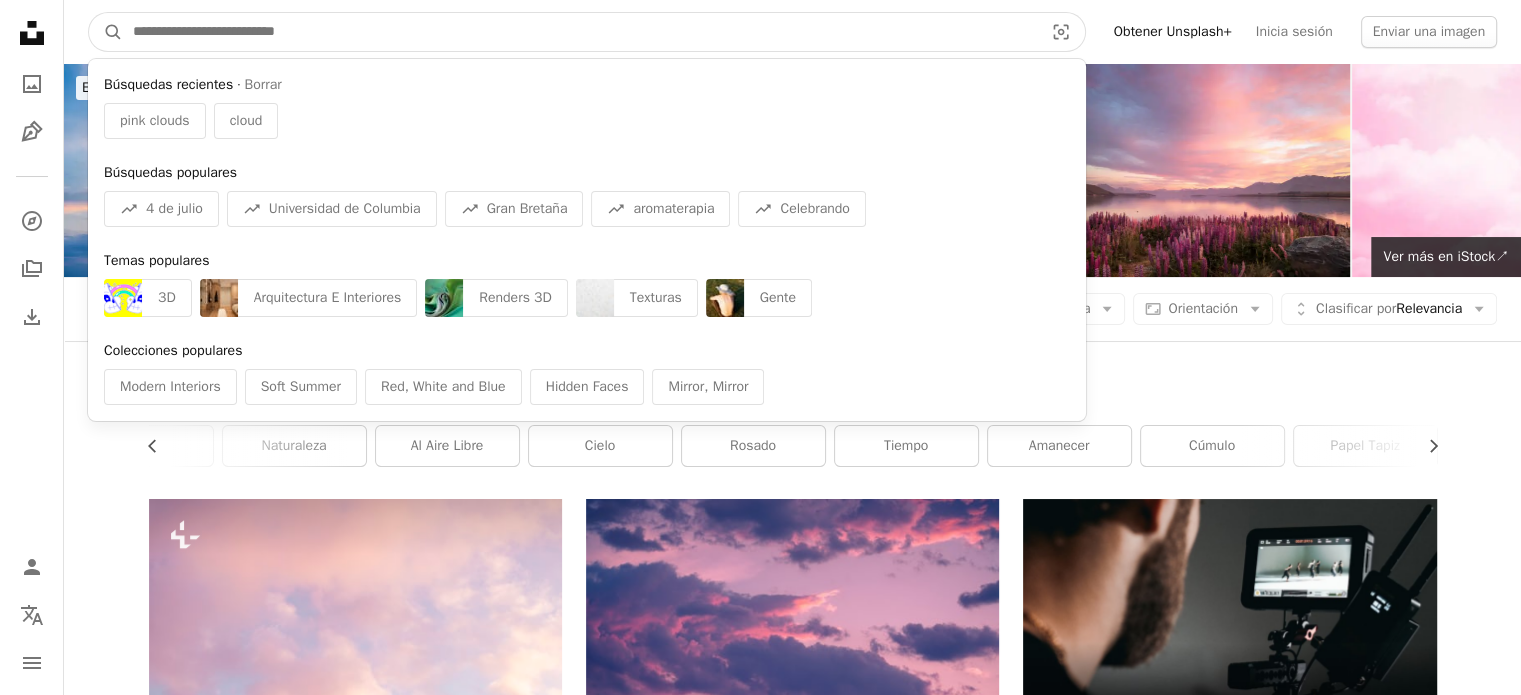 type 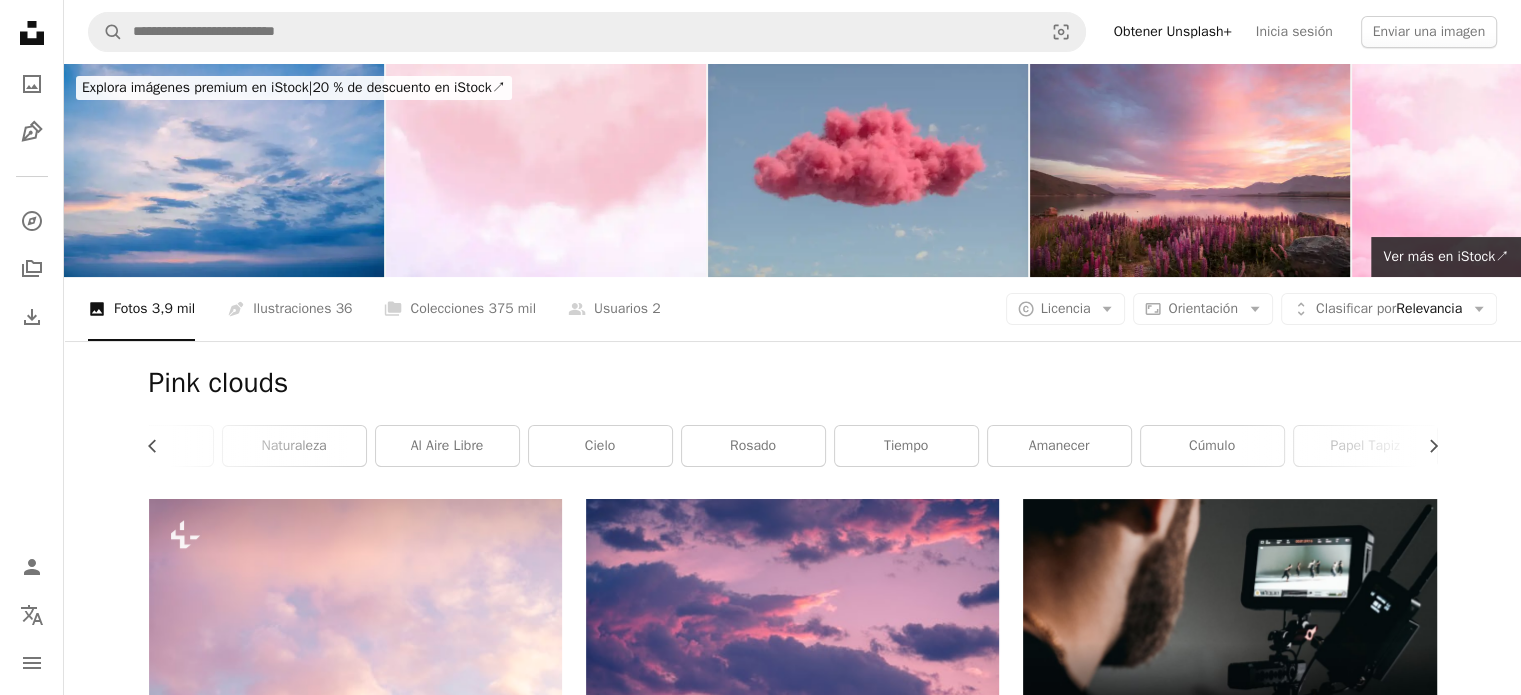click on "Unsplash logo Página de inicio de Unsplash" 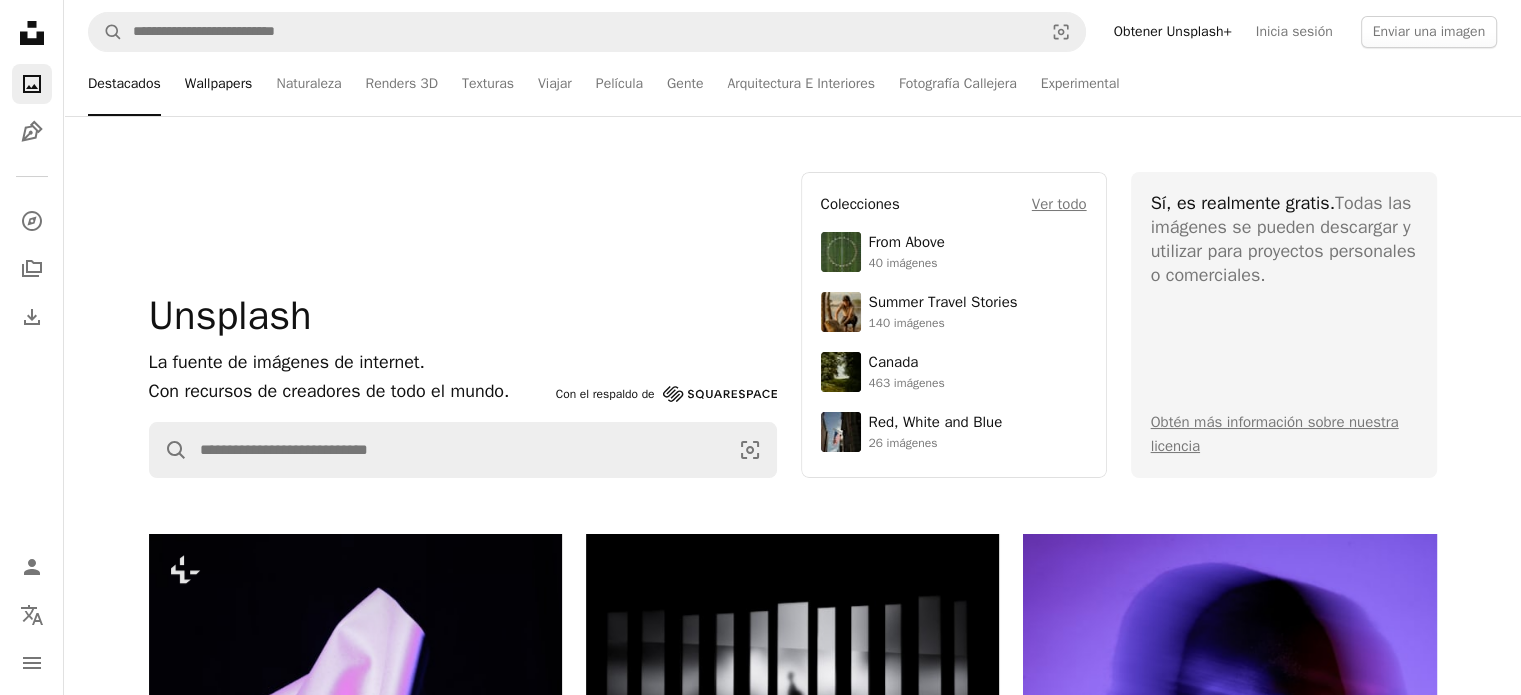 click on "Wallpapers" at bounding box center (219, 84) 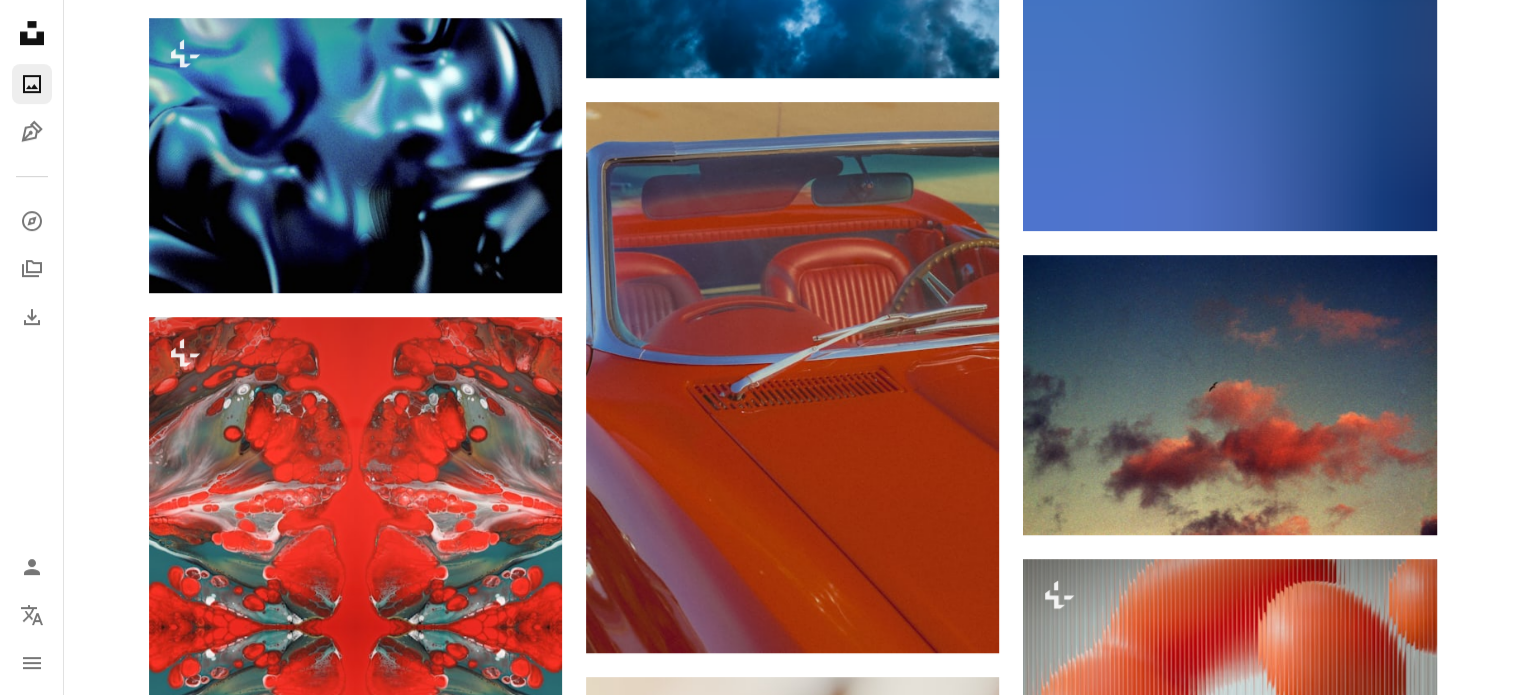 scroll, scrollTop: 1172, scrollLeft: 0, axis: vertical 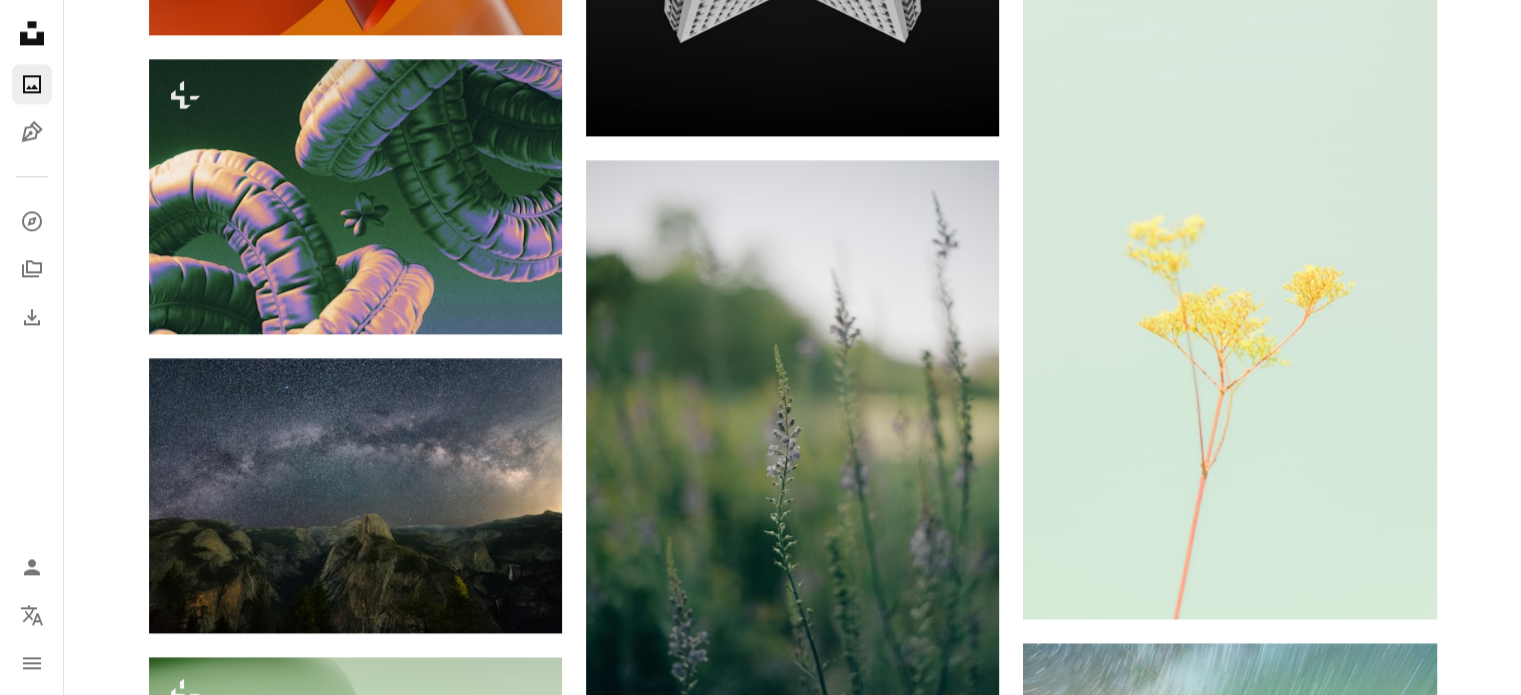 drag, startPoint x: 1520, startPoint y: 347, endPoint x: 1525, endPoint y: 321, distance: 26.476404 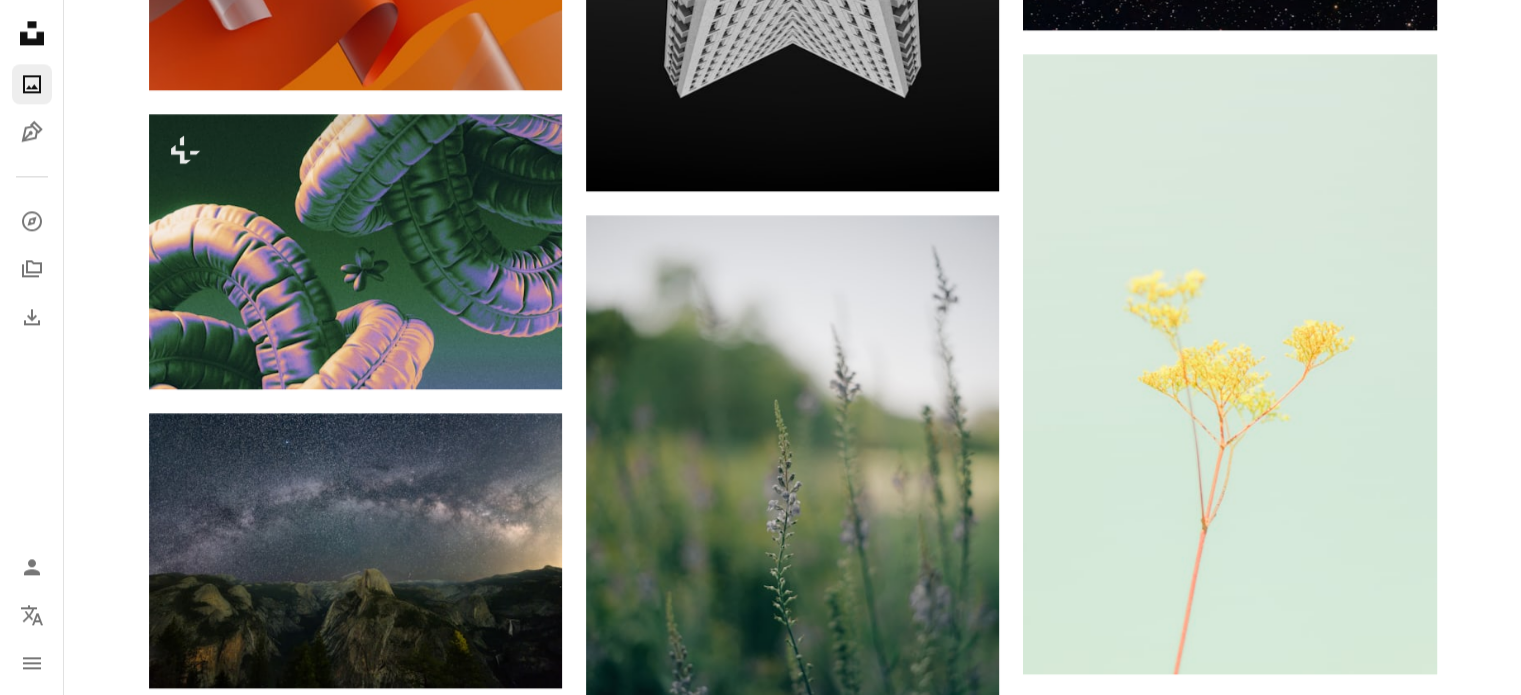 scroll, scrollTop: 2796, scrollLeft: 0, axis: vertical 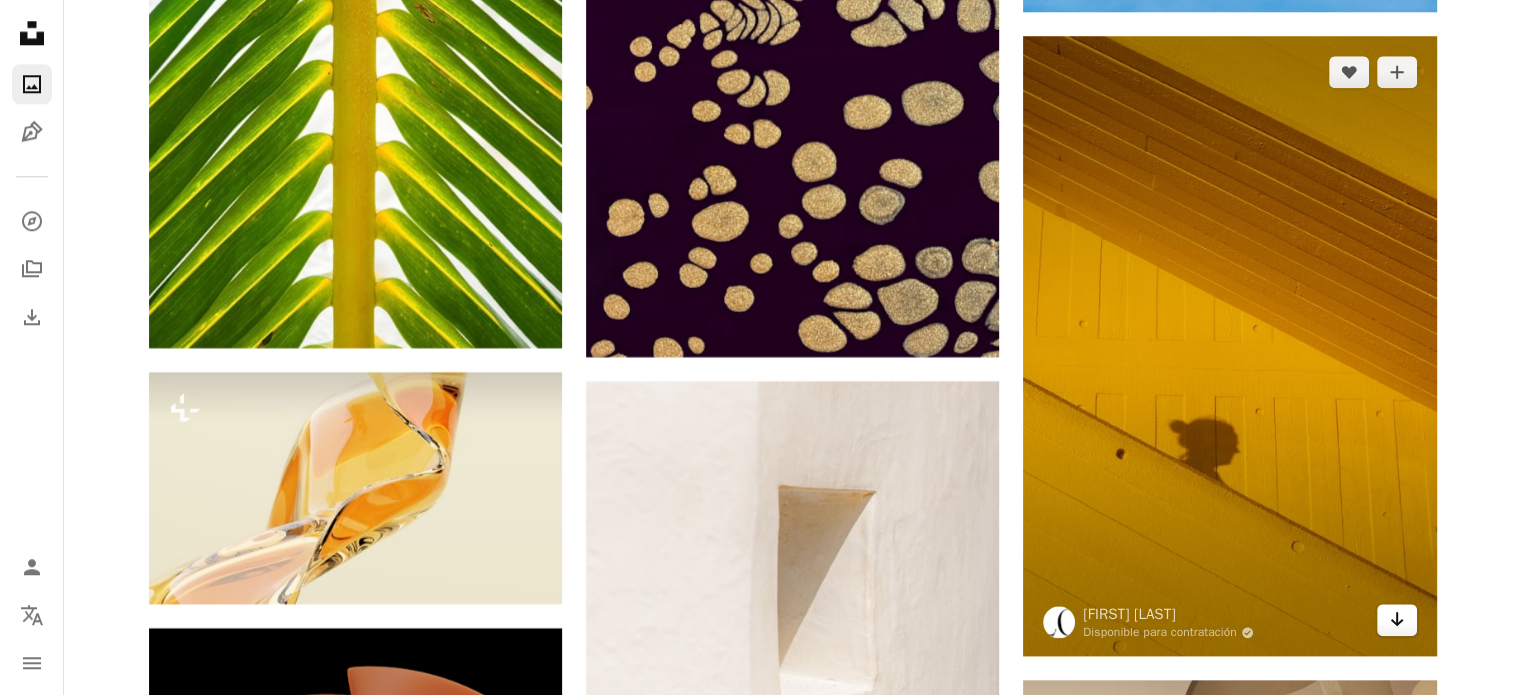 click 